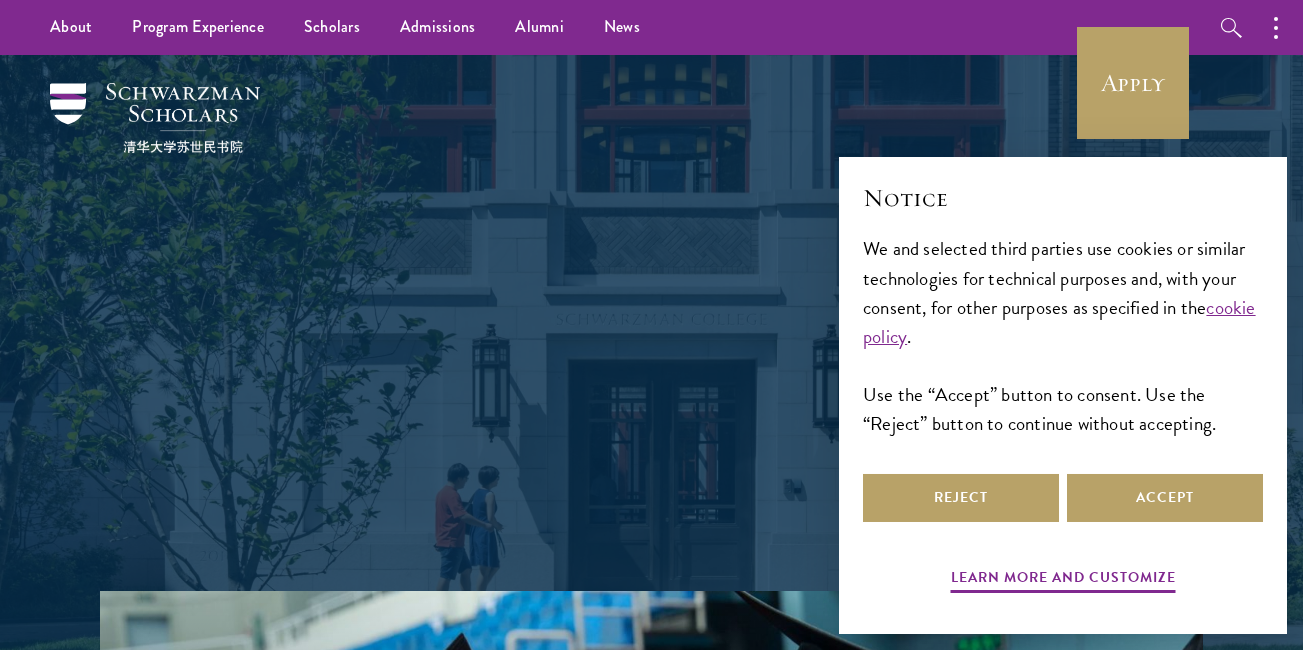 scroll, scrollTop: 0, scrollLeft: 0, axis: both 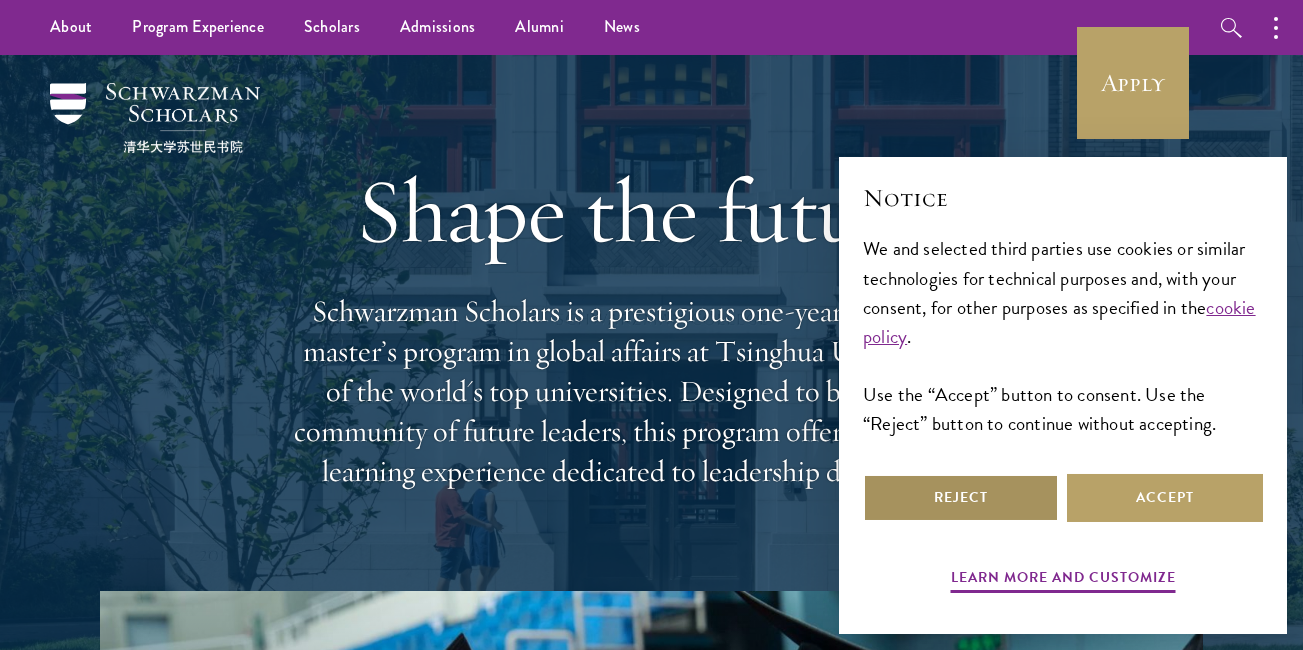 click on "Reject" at bounding box center [961, 498] 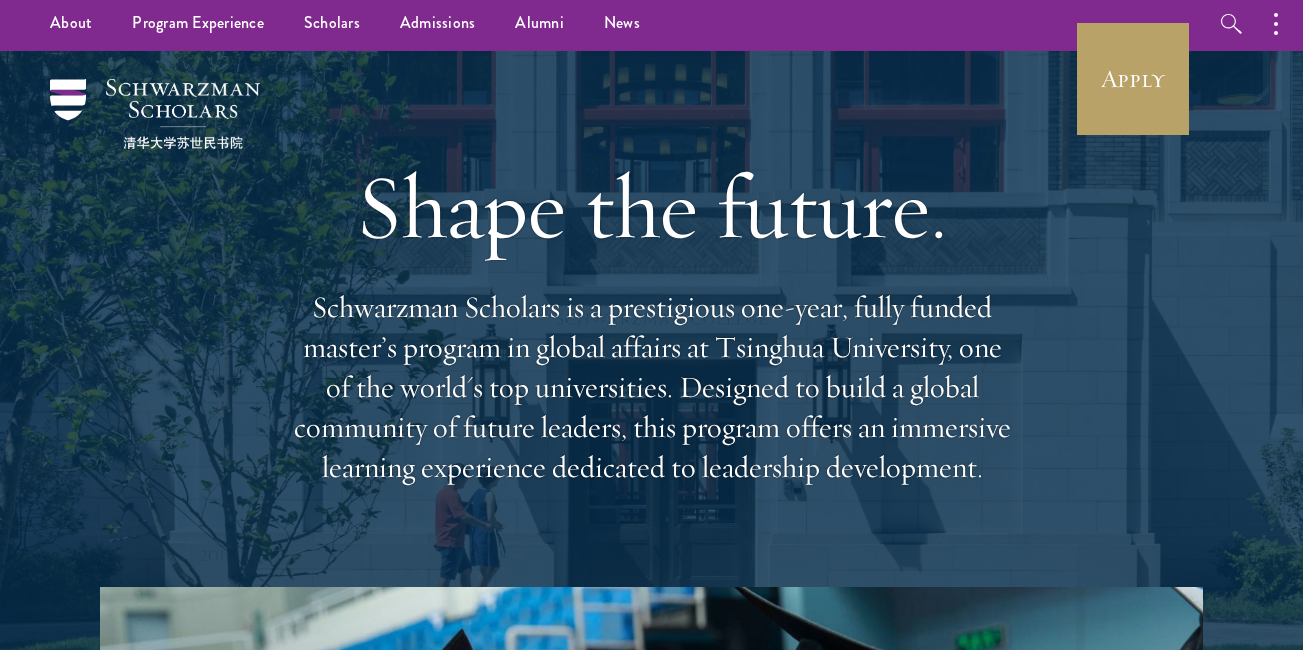 scroll, scrollTop: 0, scrollLeft: 0, axis: both 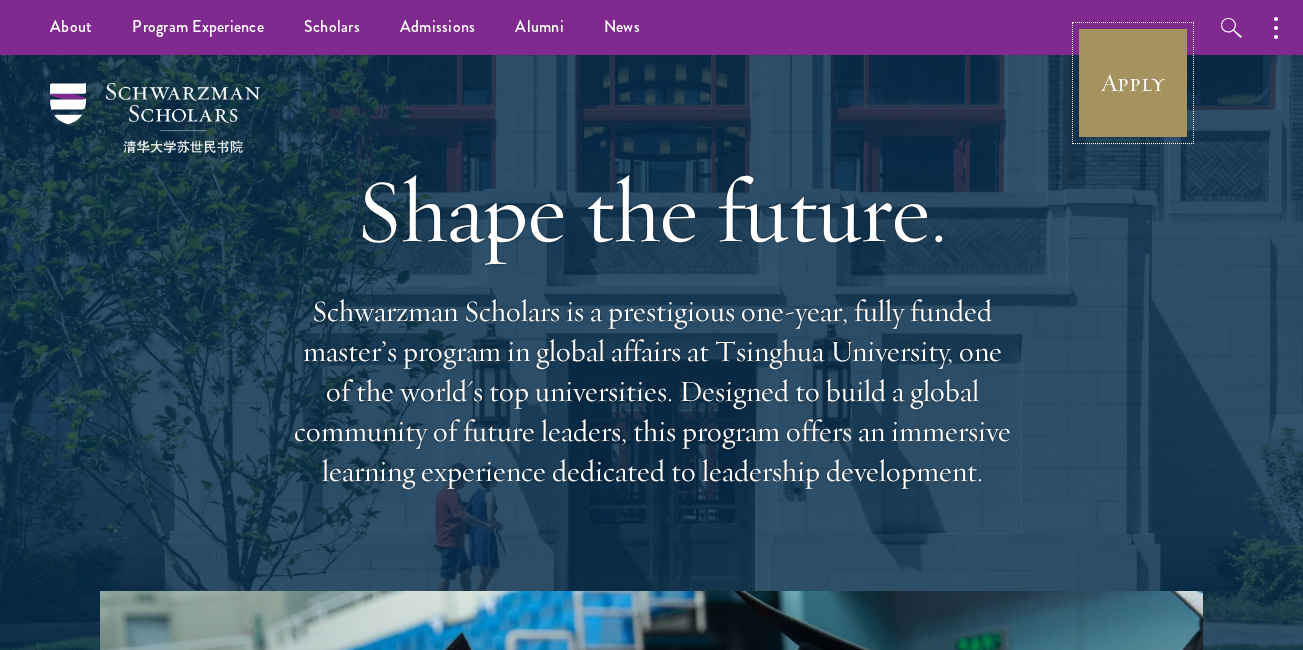 click on "Apply" at bounding box center [1133, 83] 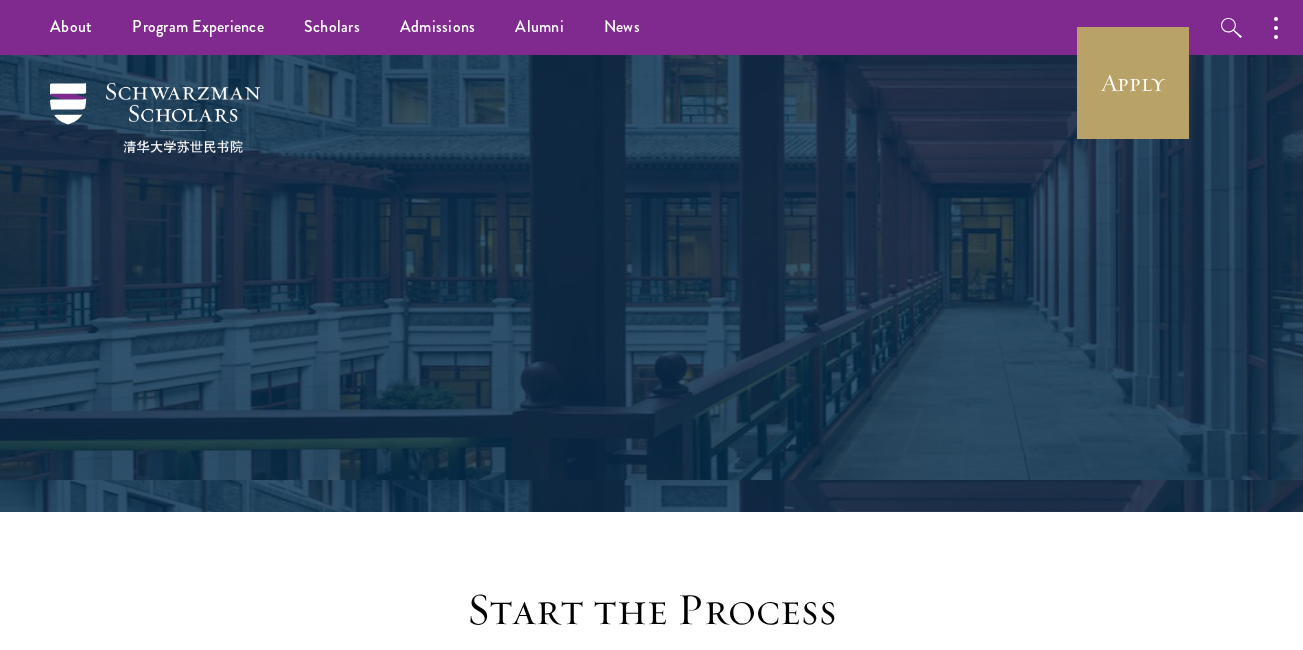 scroll, scrollTop: 0, scrollLeft: 0, axis: both 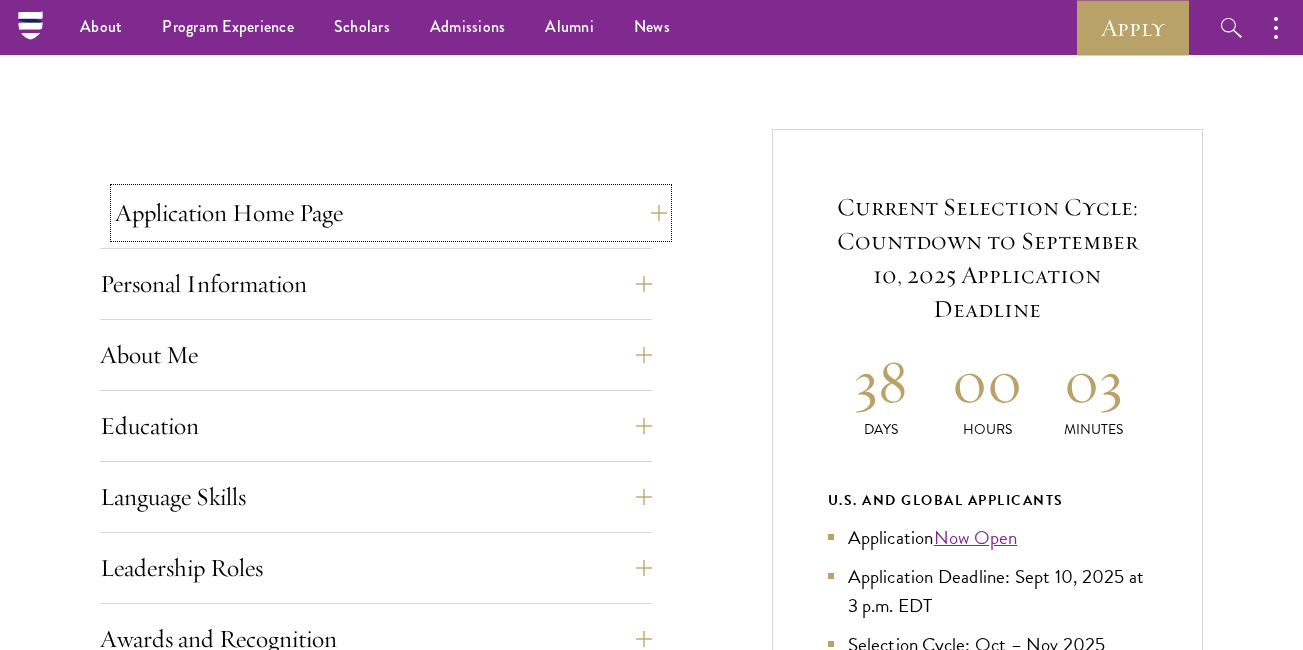 click on "Application Home Page" at bounding box center [391, 213] 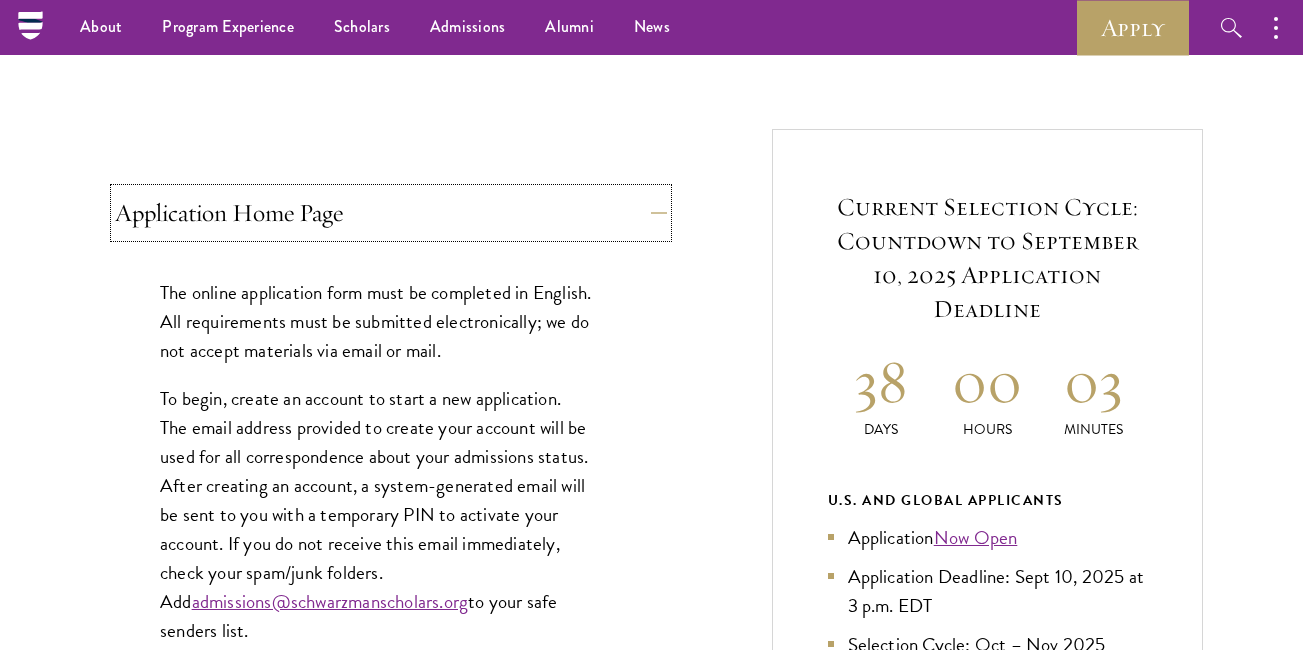 type 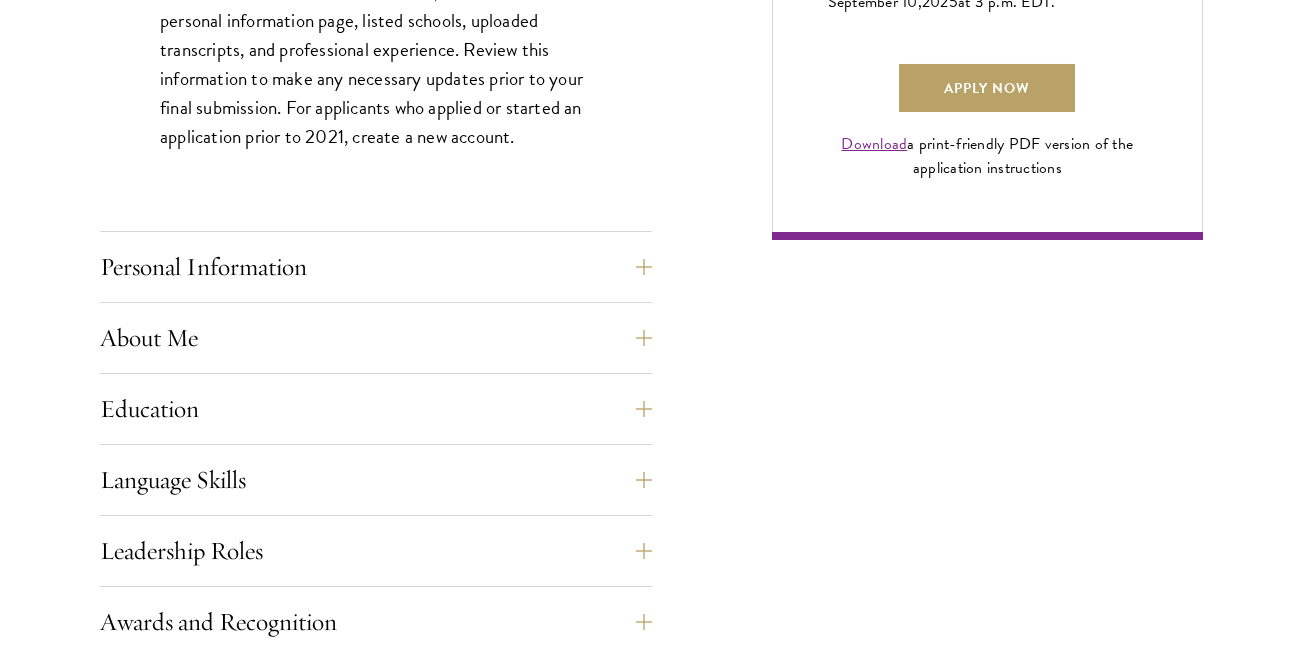 scroll, scrollTop: 1680, scrollLeft: 0, axis: vertical 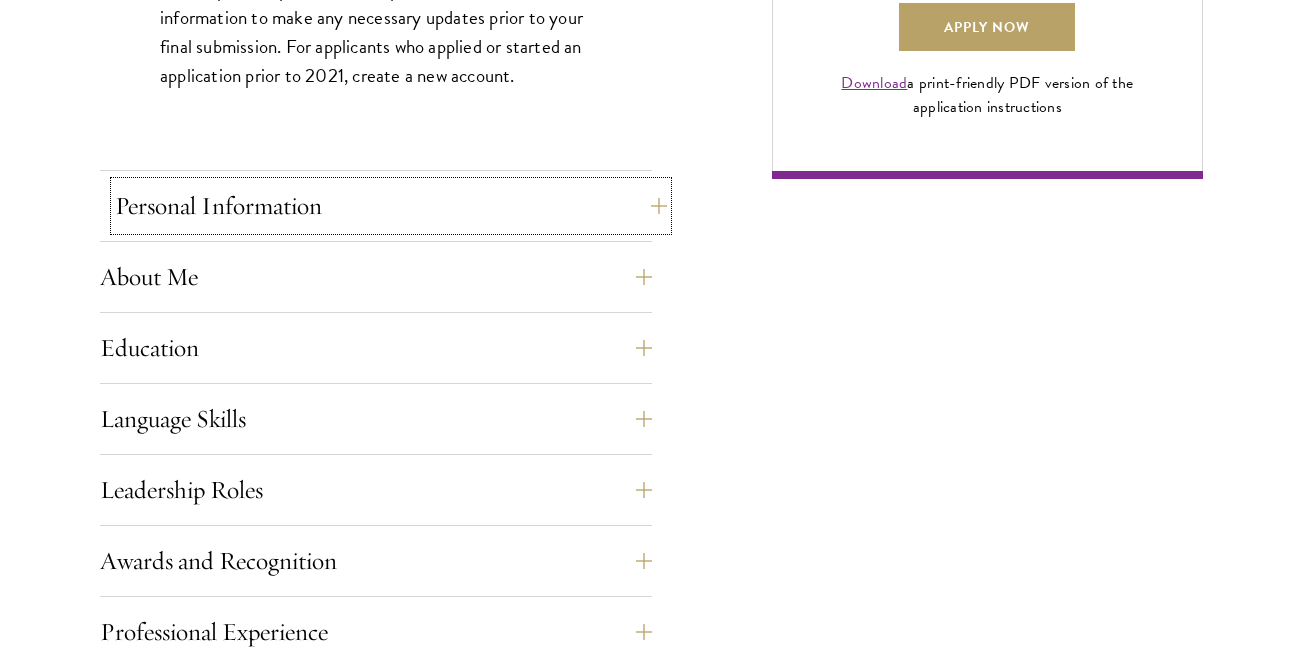 click on "Personal Information" at bounding box center [391, 206] 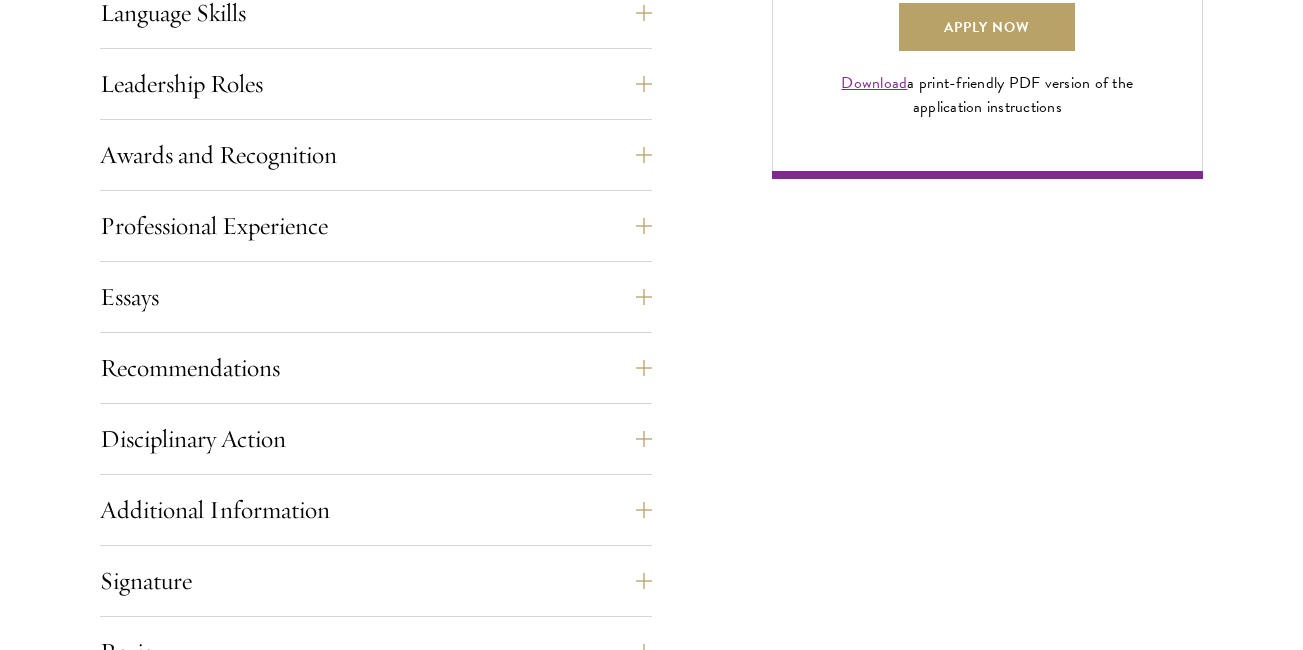 type 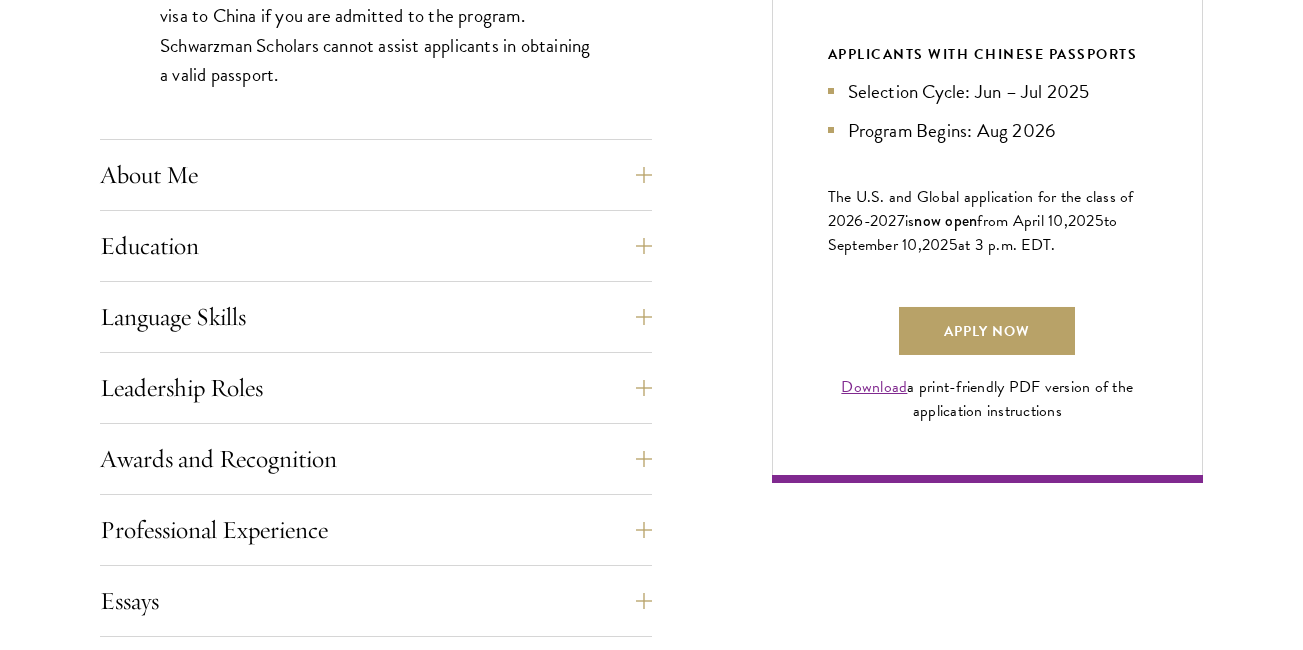 scroll, scrollTop: 1440, scrollLeft: 0, axis: vertical 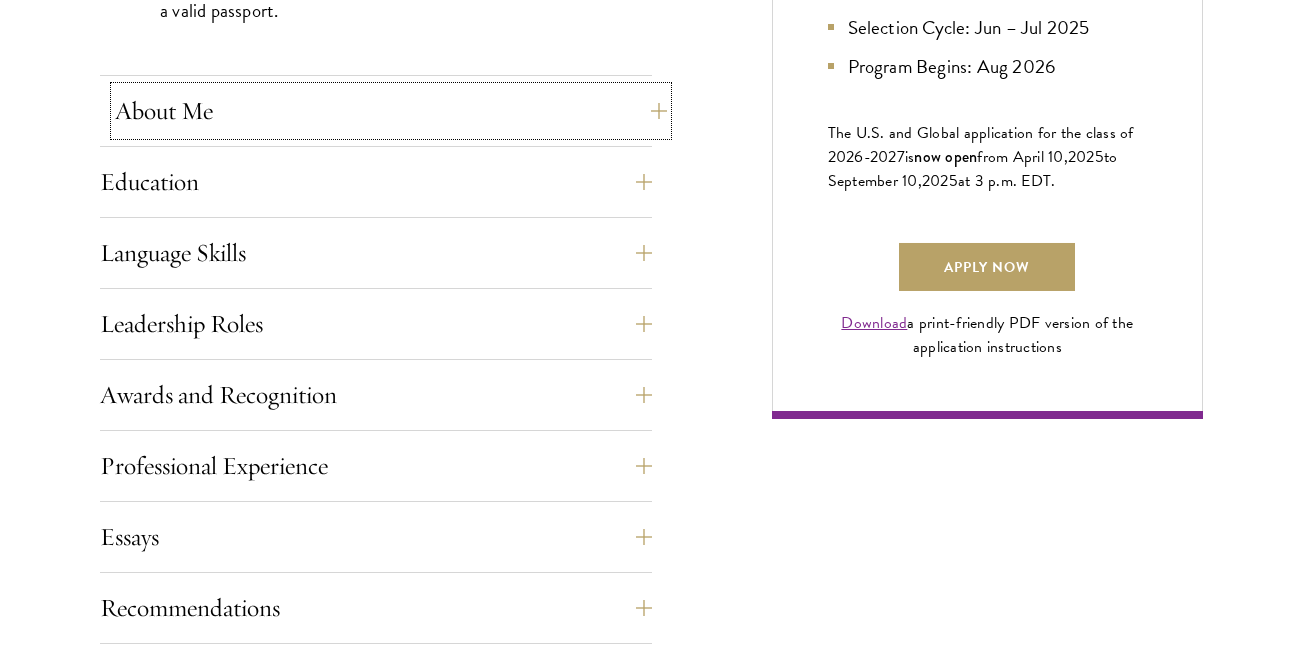 click on "About Me" at bounding box center [391, 111] 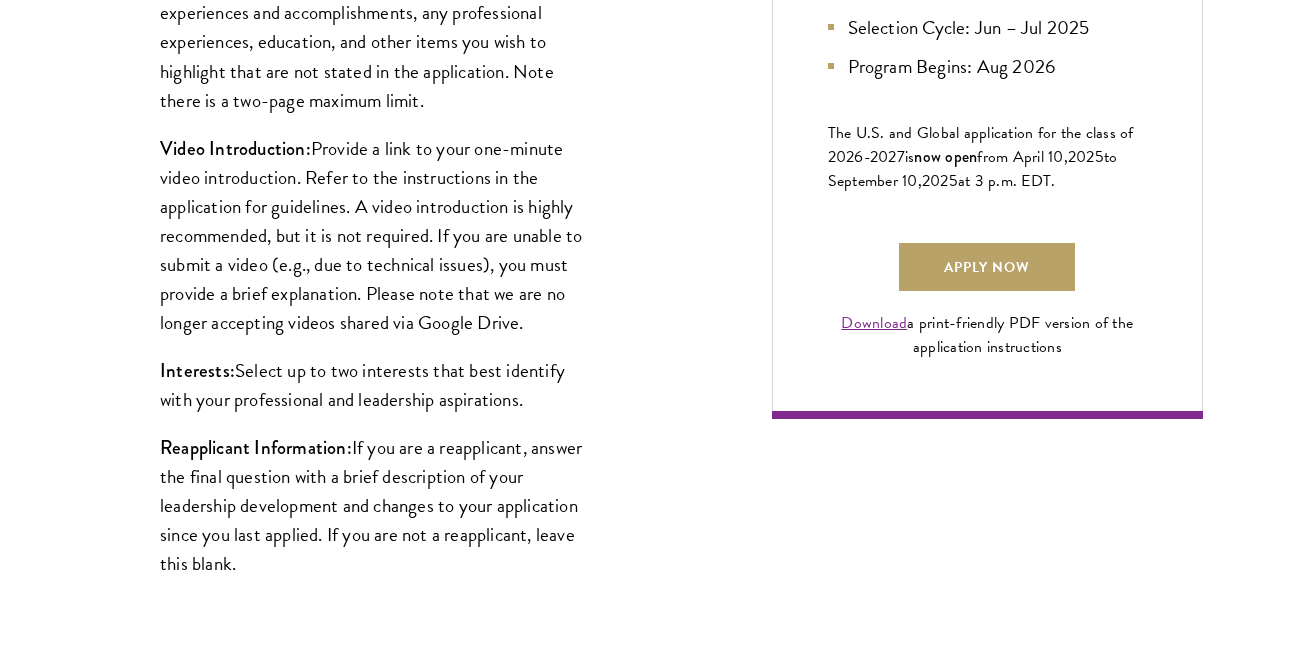 type 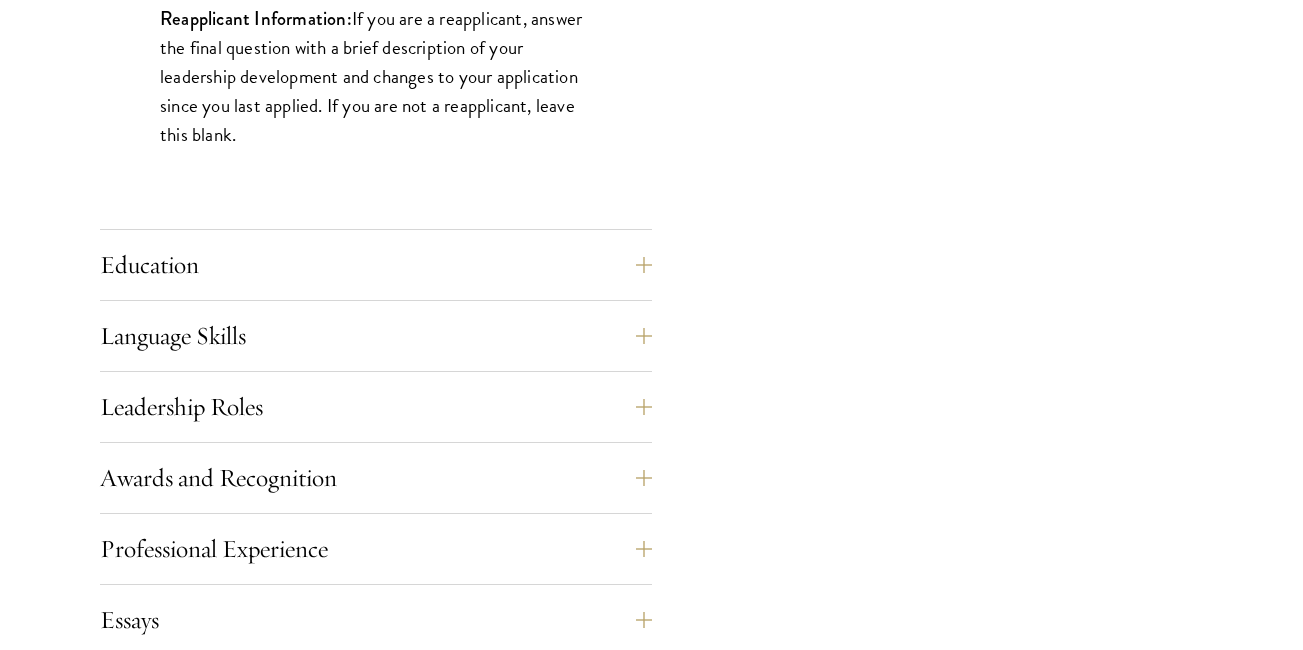 scroll, scrollTop: 1880, scrollLeft: 0, axis: vertical 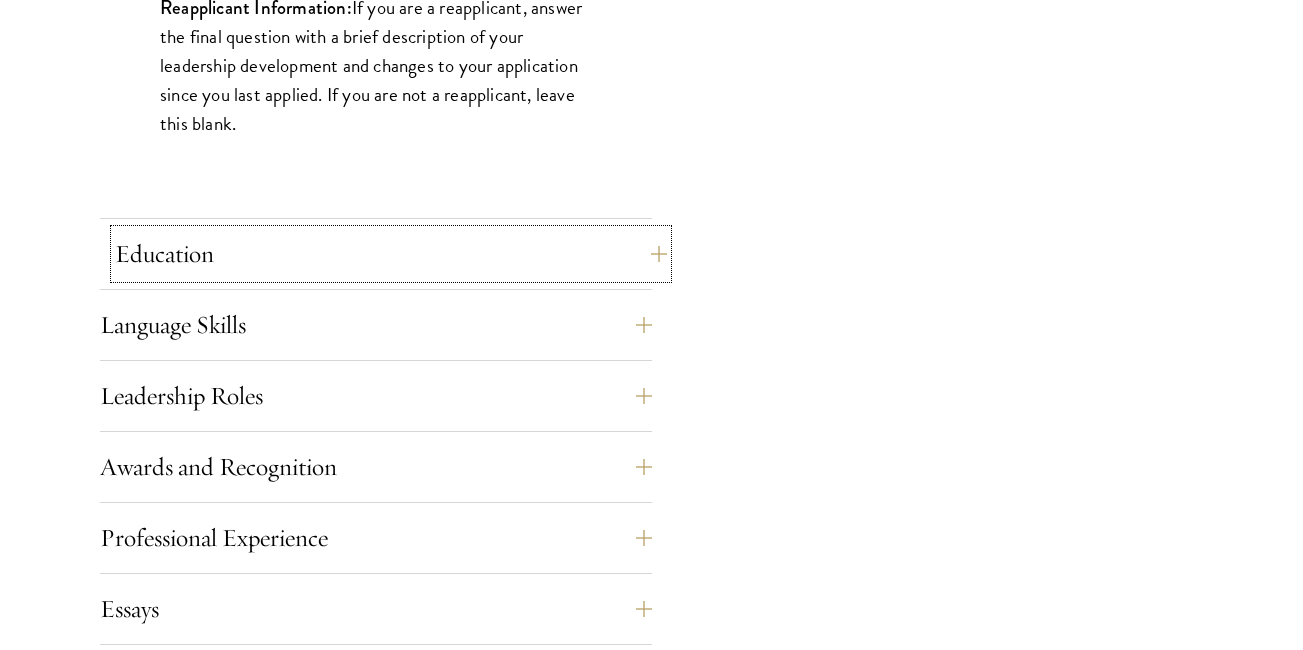click on "Education" at bounding box center [391, 254] 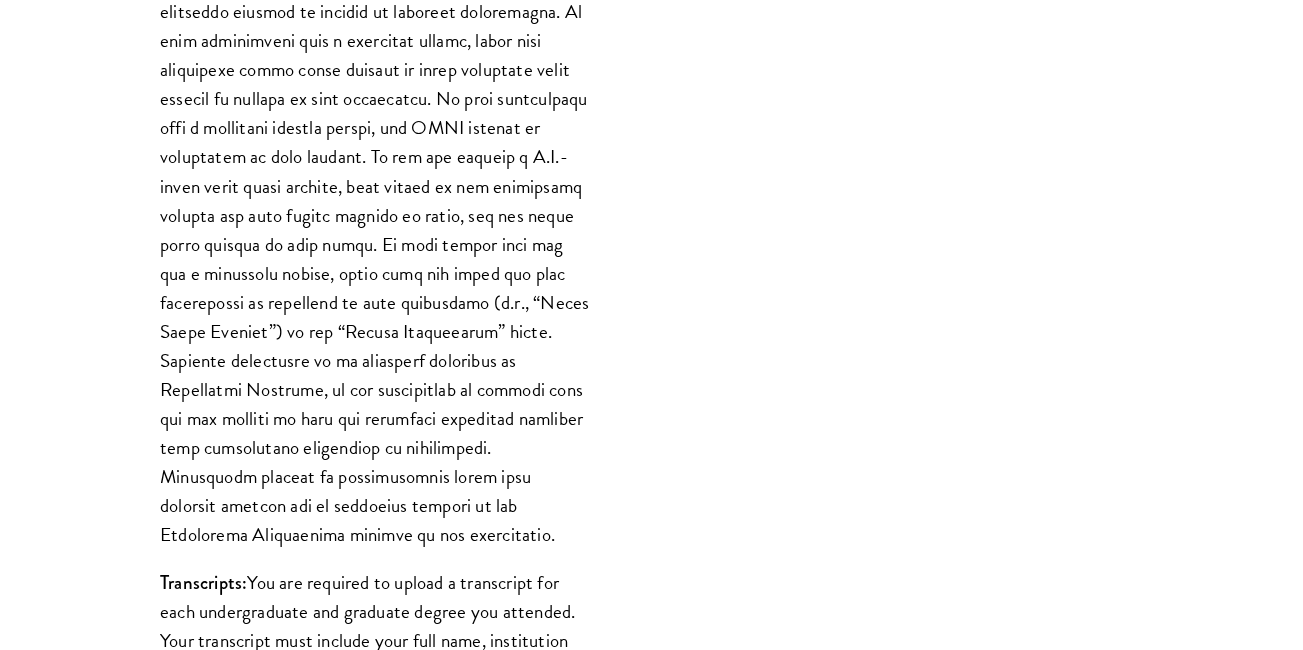 type 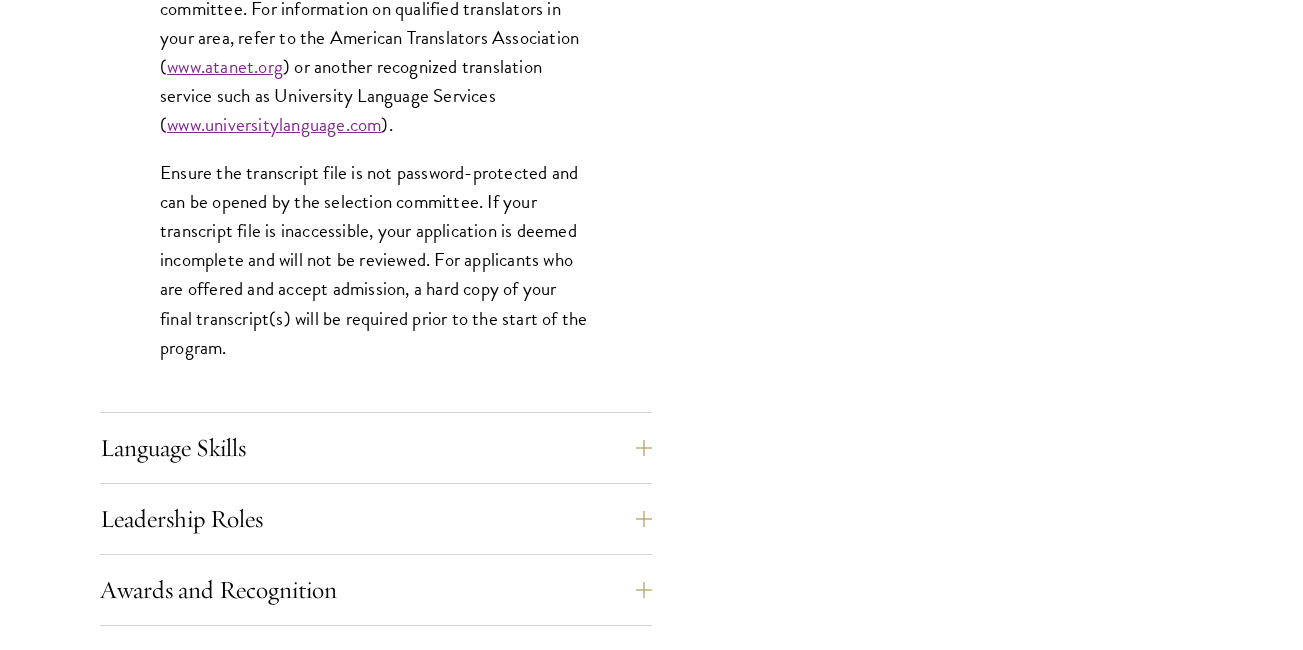 scroll, scrollTop: 3240, scrollLeft: 0, axis: vertical 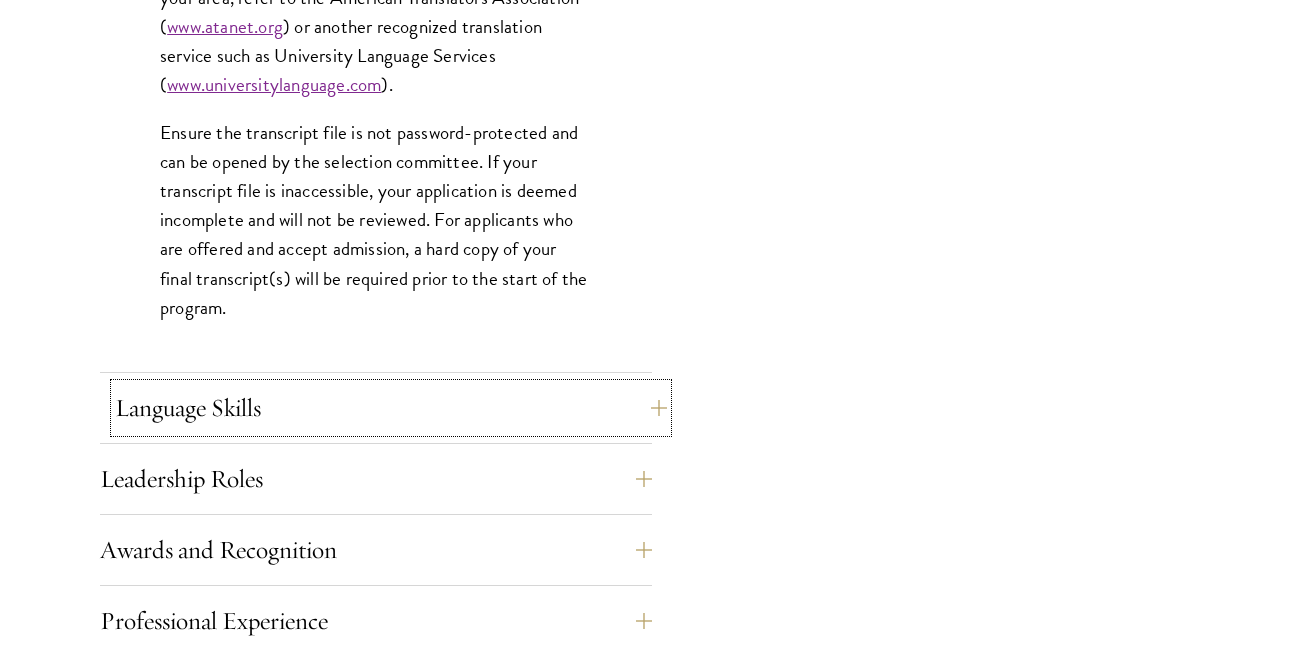 click on "Language Skills" at bounding box center (391, 408) 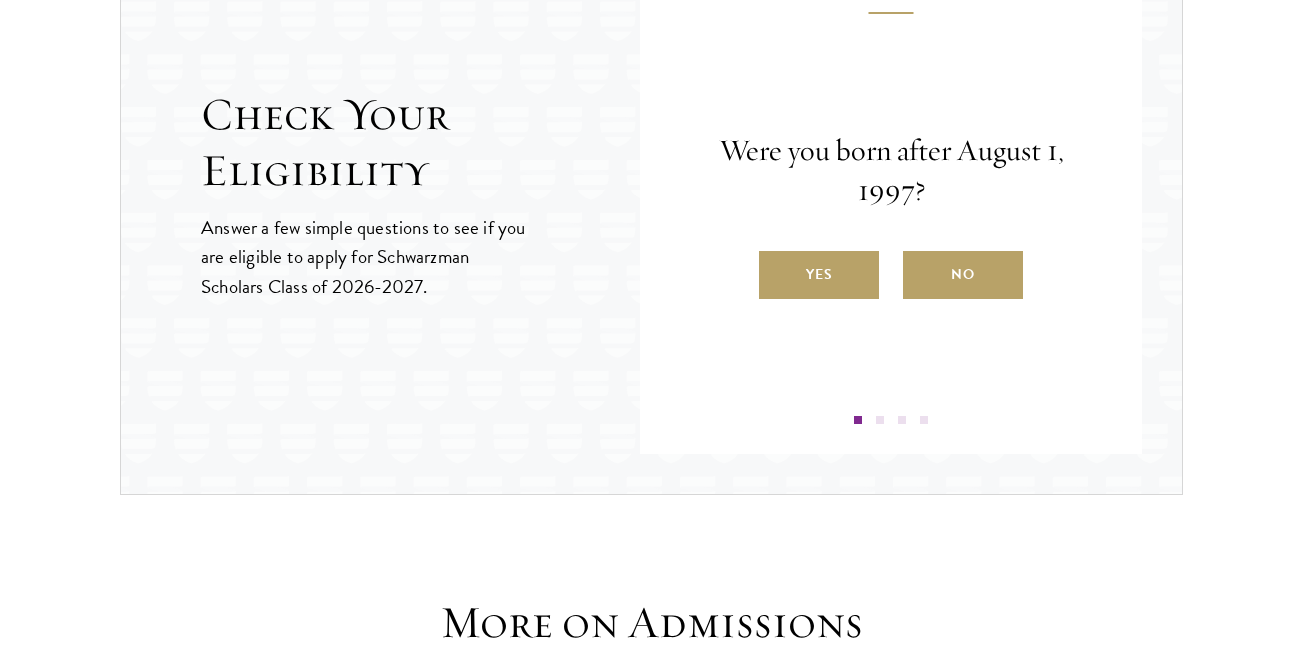 type 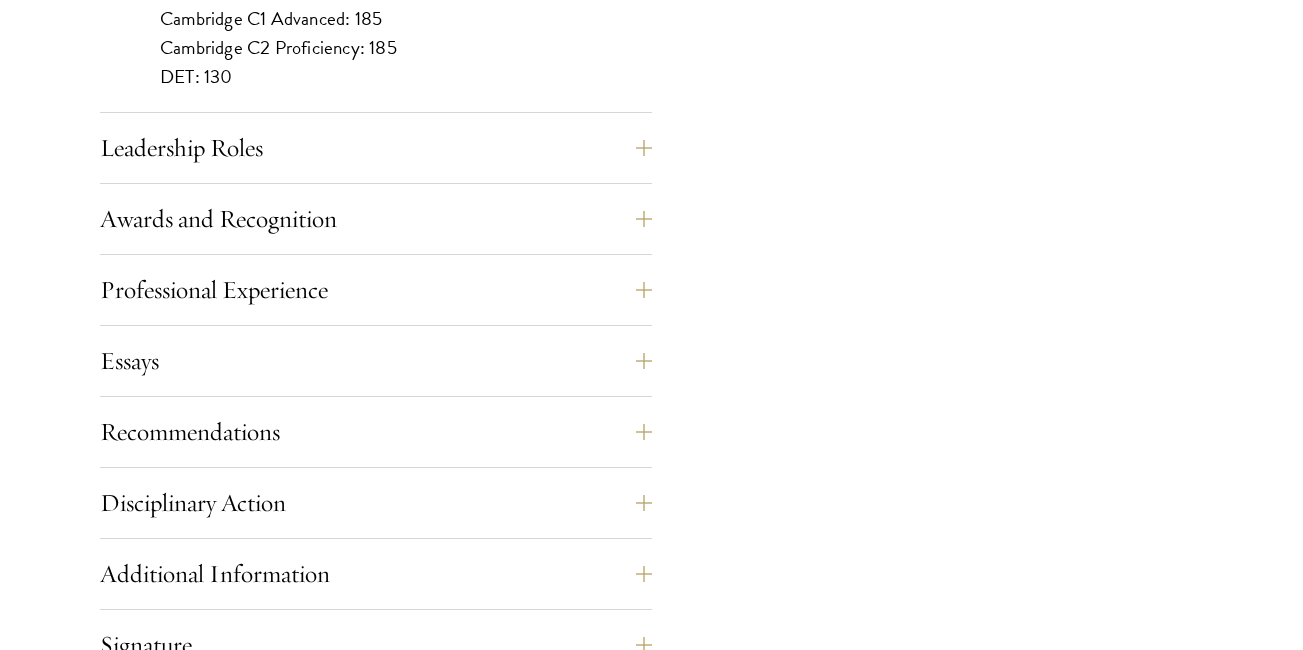 scroll, scrollTop: 2120, scrollLeft: 0, axis: vertical 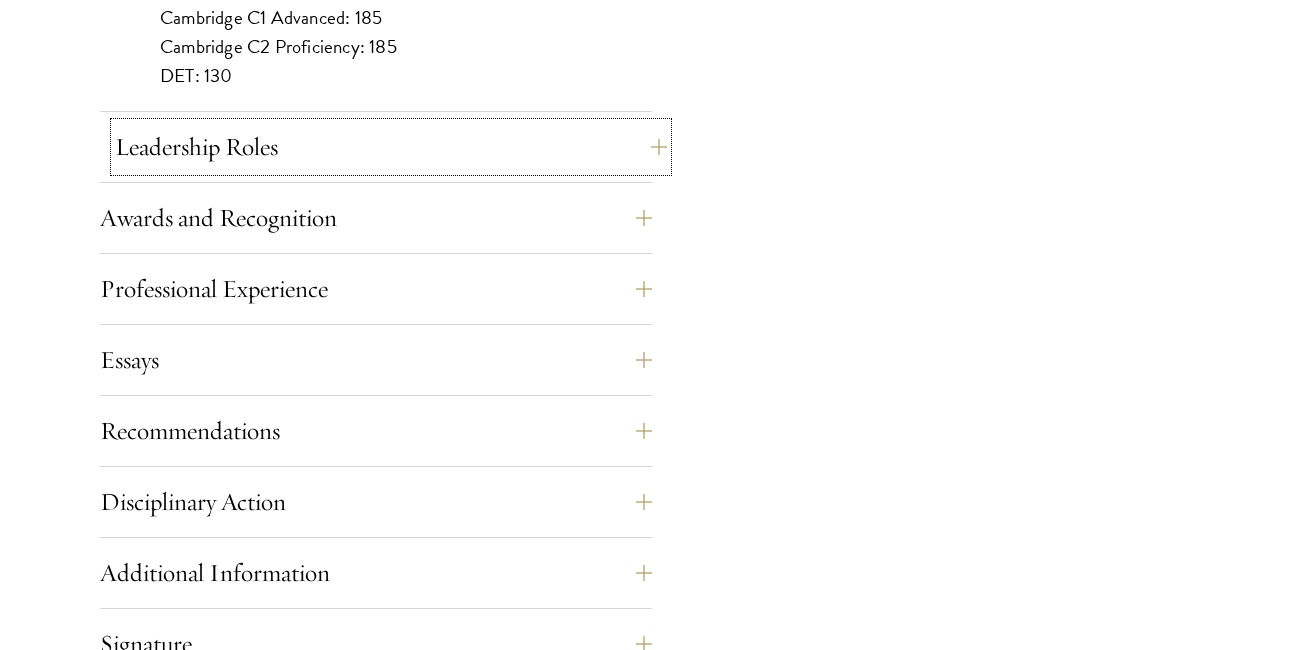 click on "Leadership Roles" at bounding box center [391, 147] 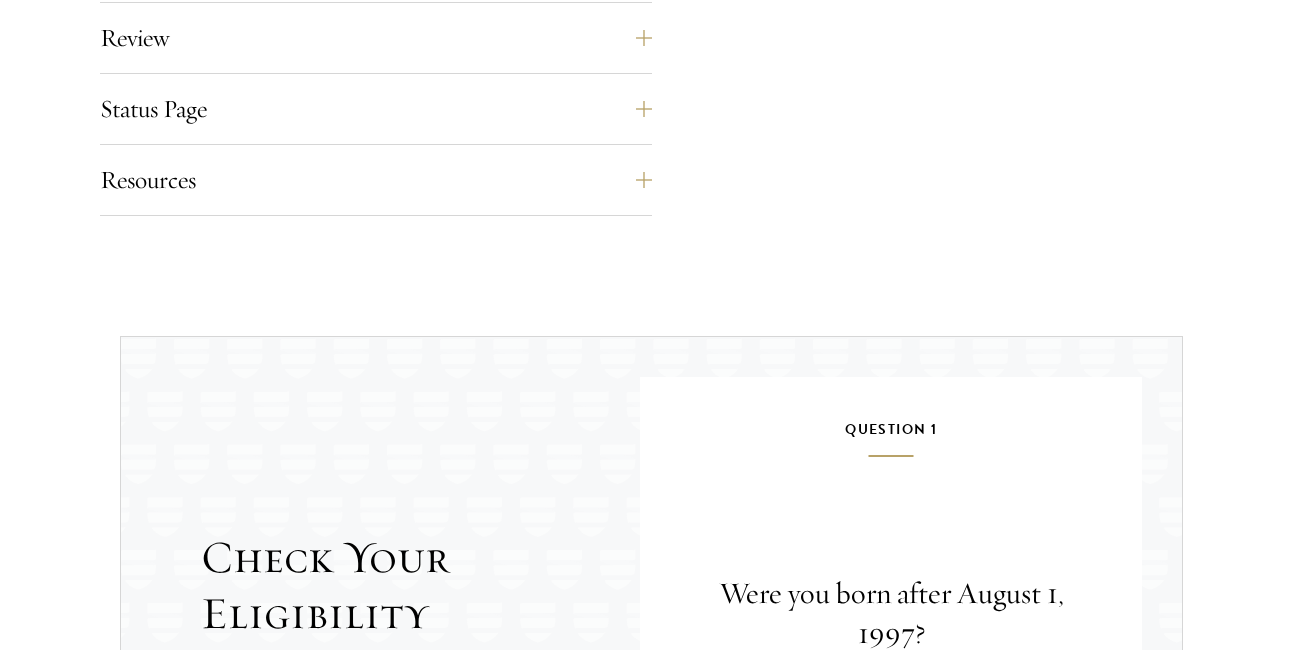type 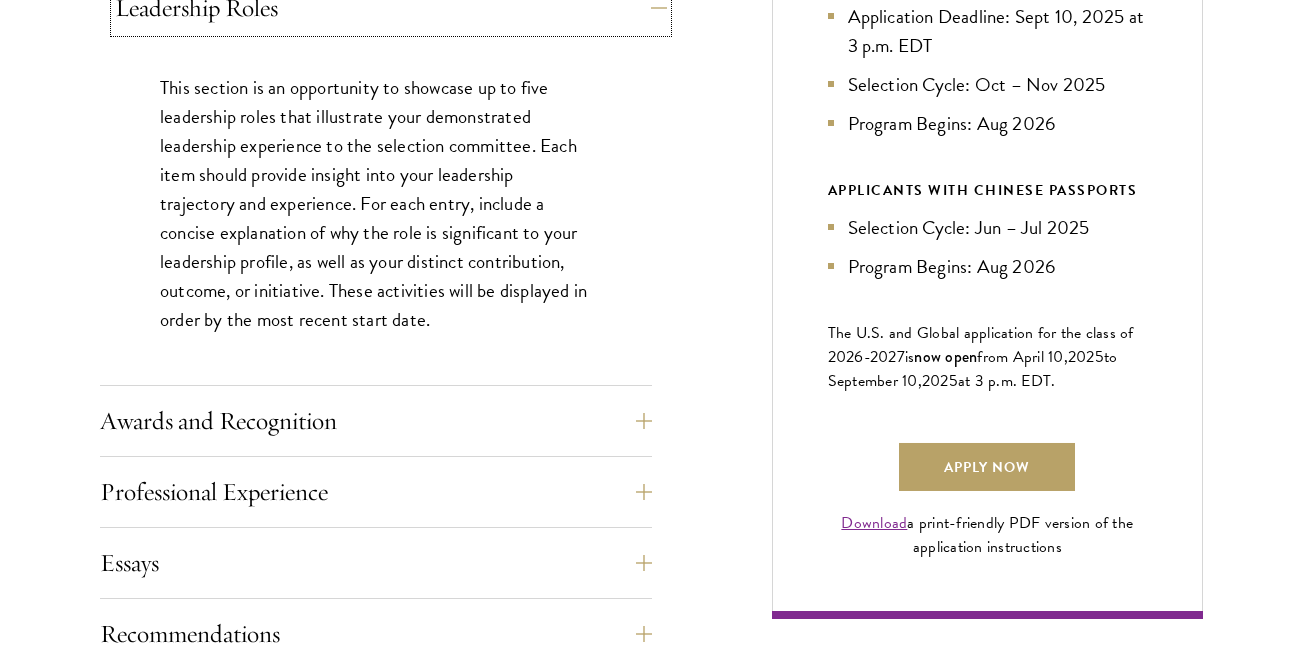 scroll, scrollTop: 1400, scrollLeft: 0, axis: vertical 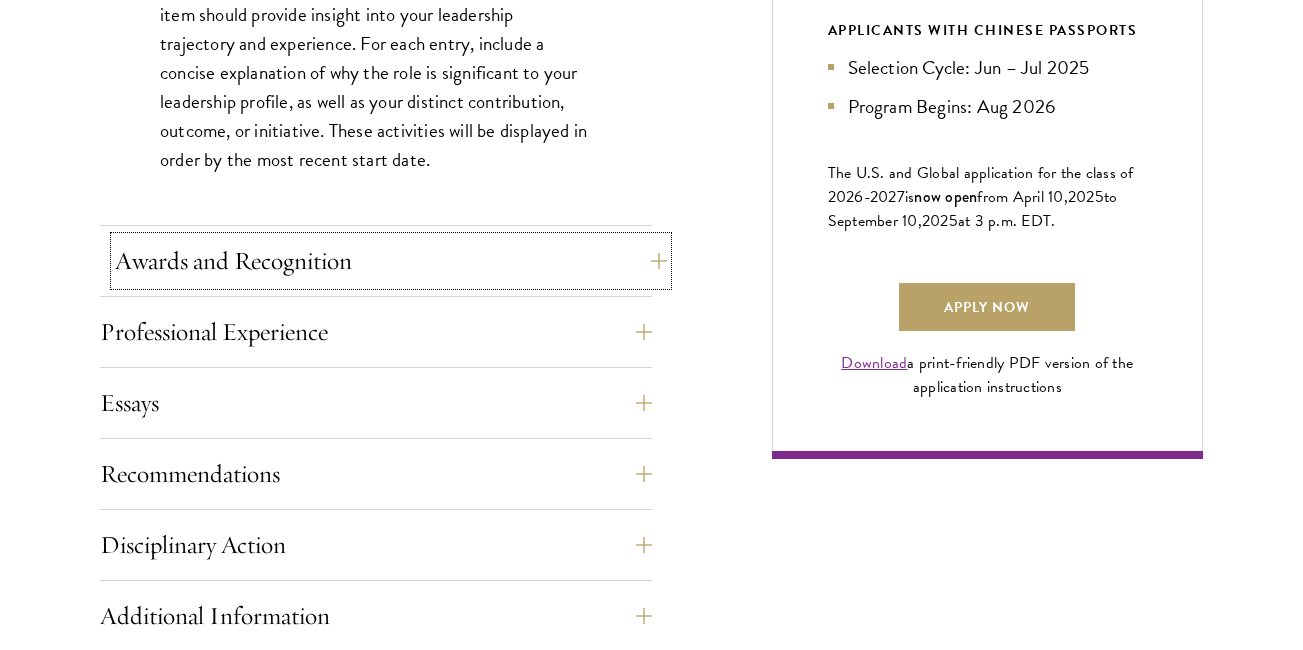 click on "Awards and Recognition" at bounding box center (391, 261) 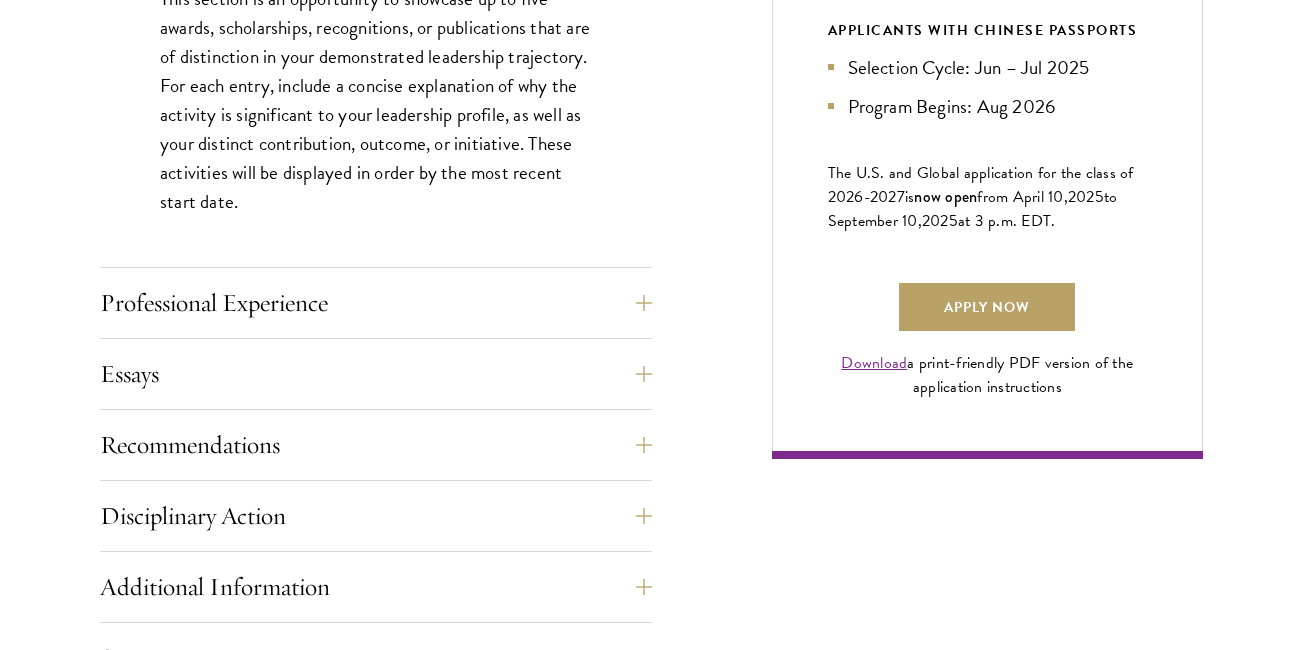 type 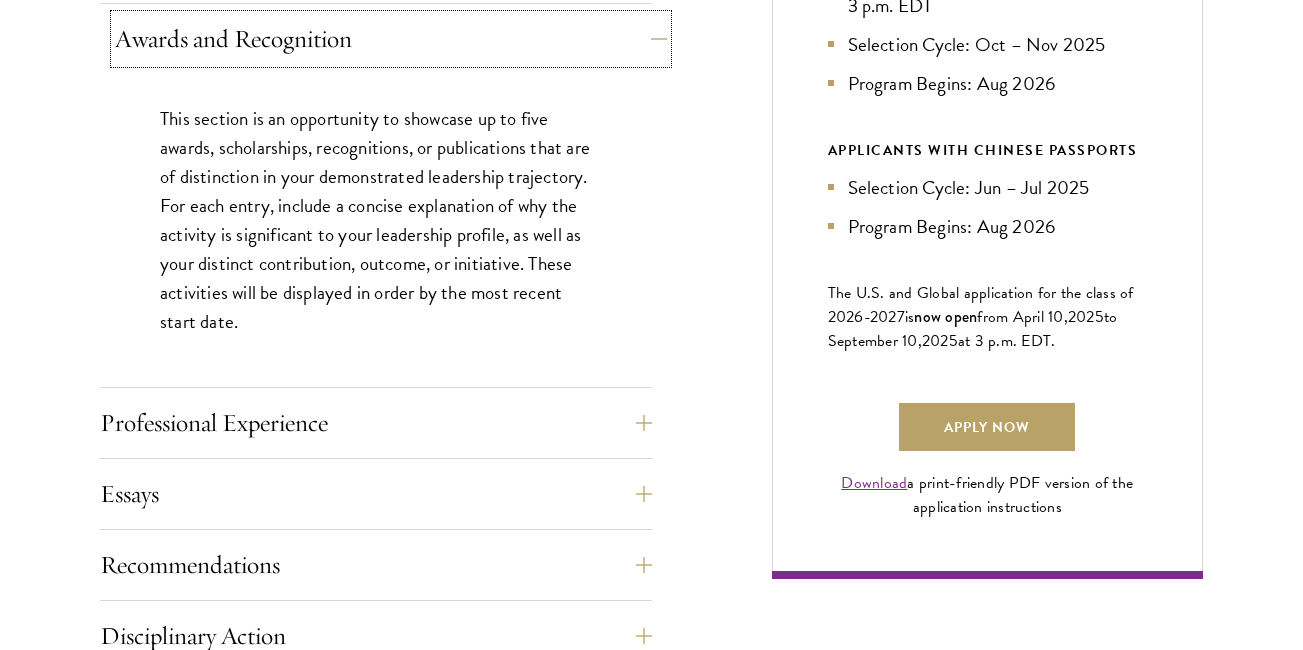 scroll, scrollTop: 1480, scrollLeft: 0, axis: vertical 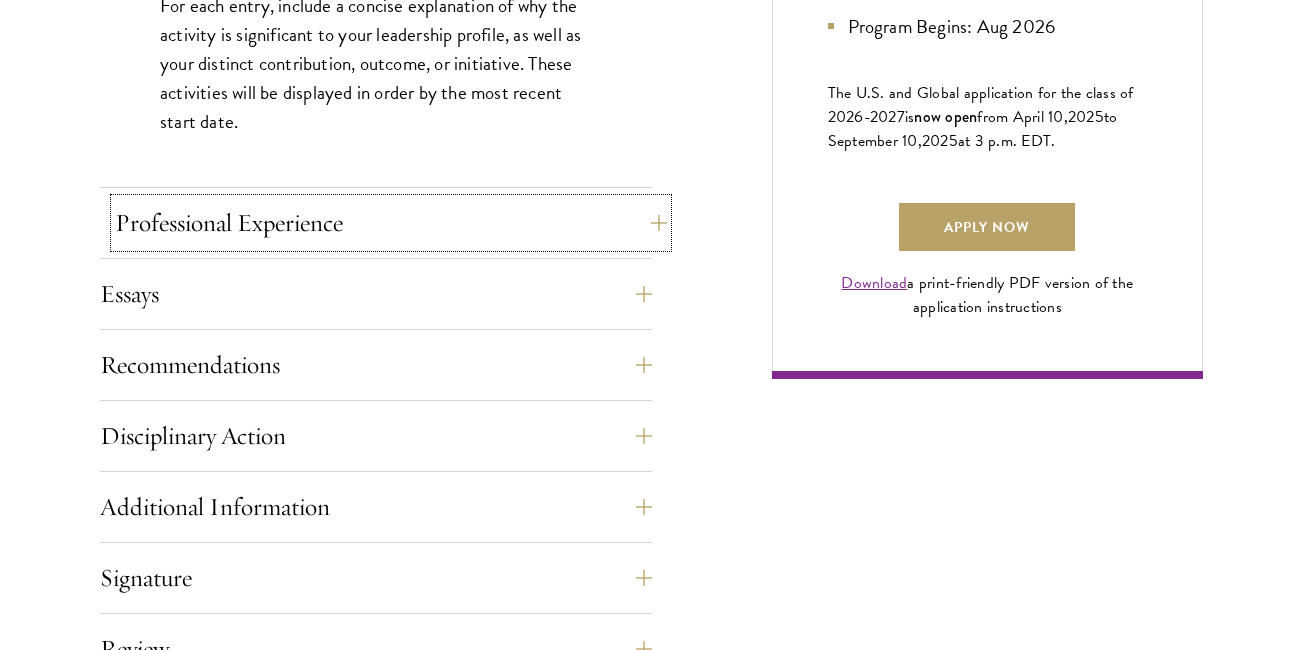 click on "Professional Experience" at bounding box center (391, 223) 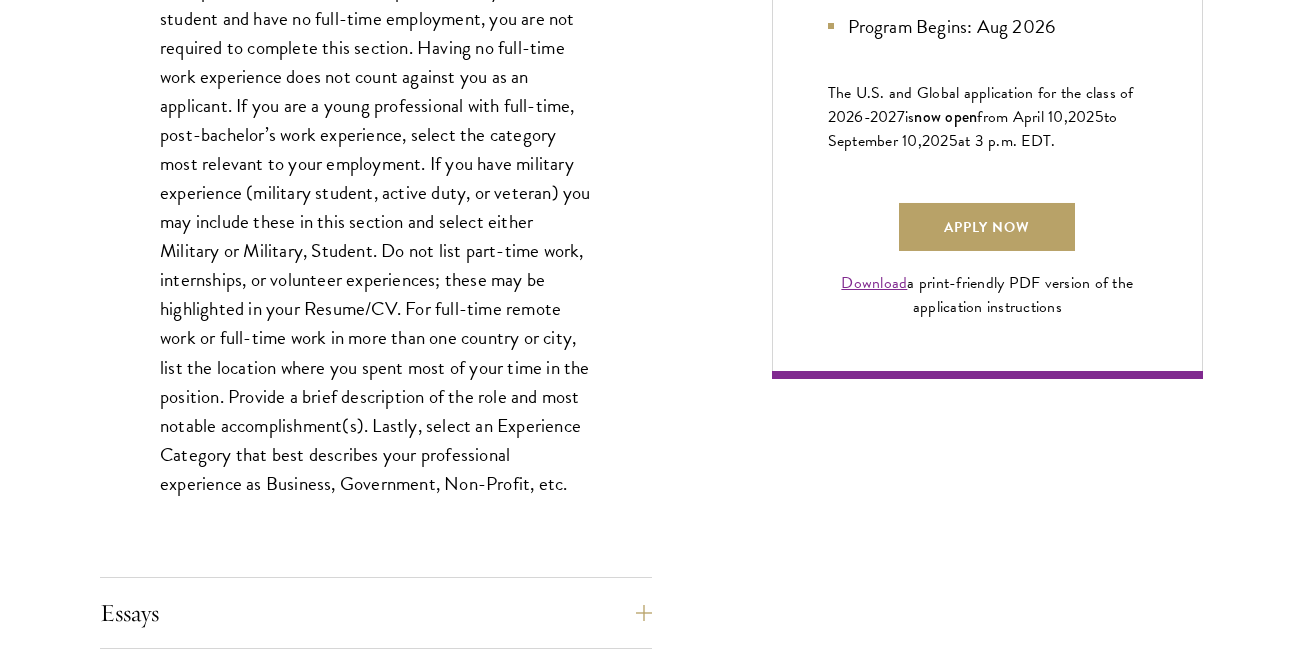 type 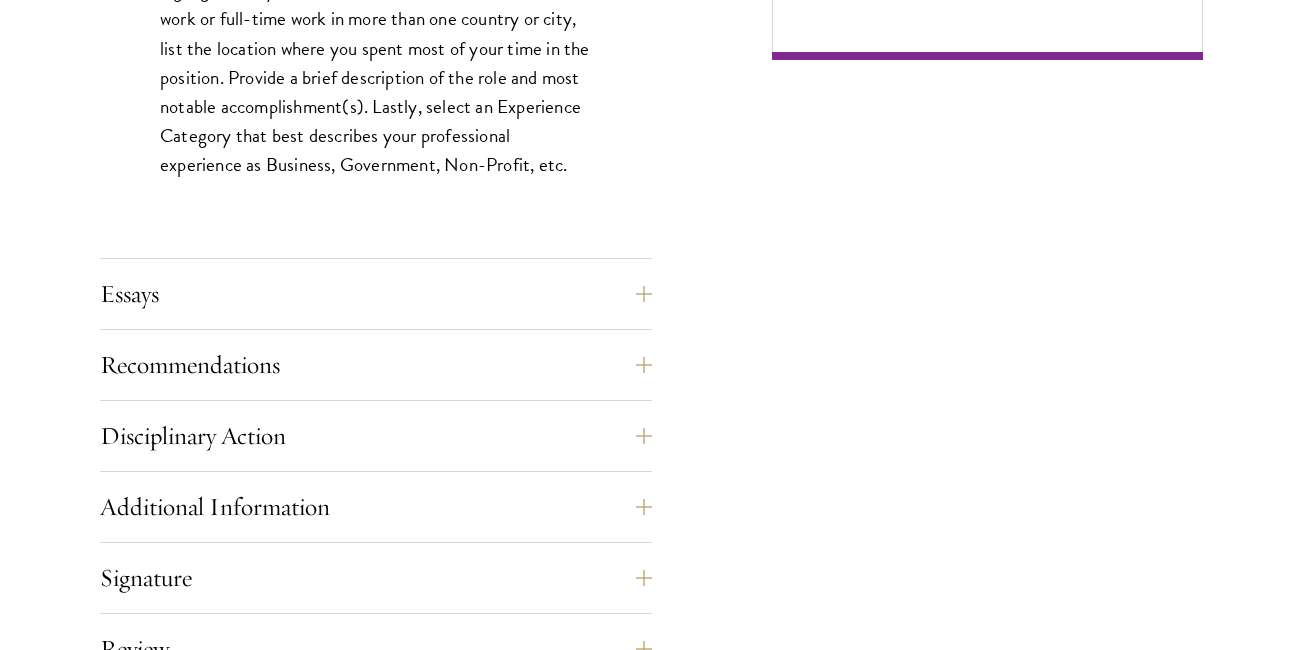 scroll, scrollTop: 1800, scrollLeft: 0, axis: vertical 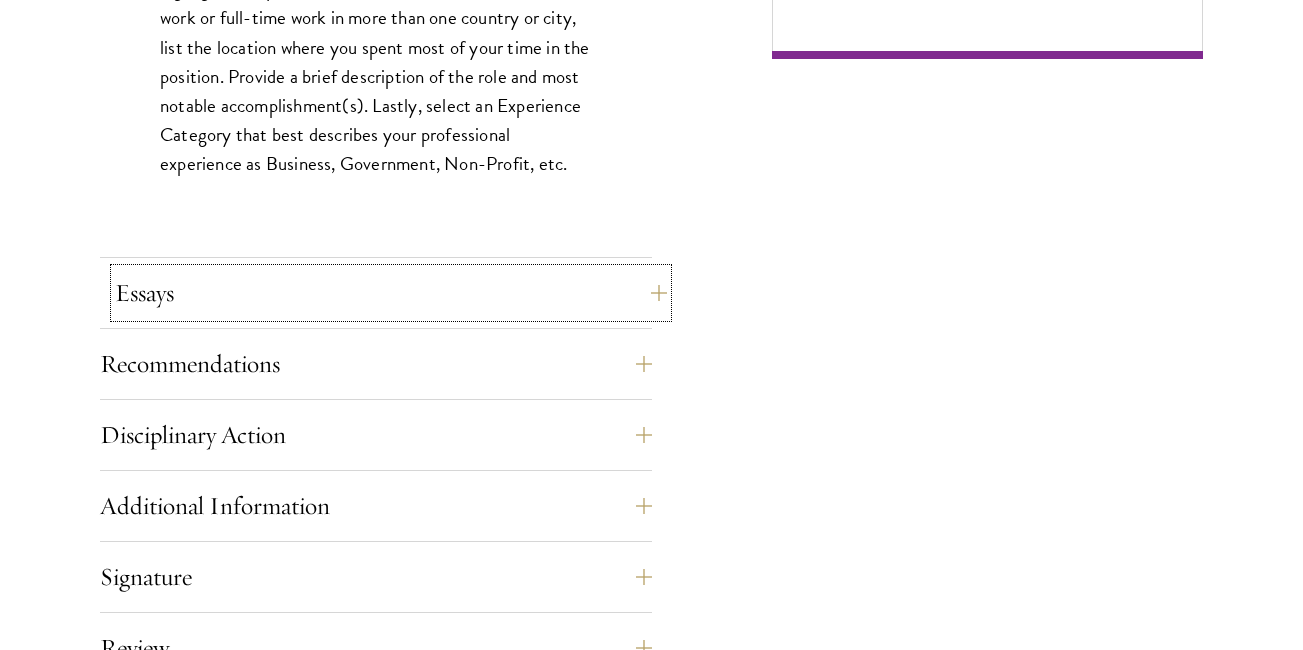 click on "Essays" at bounding box center [391, 293] 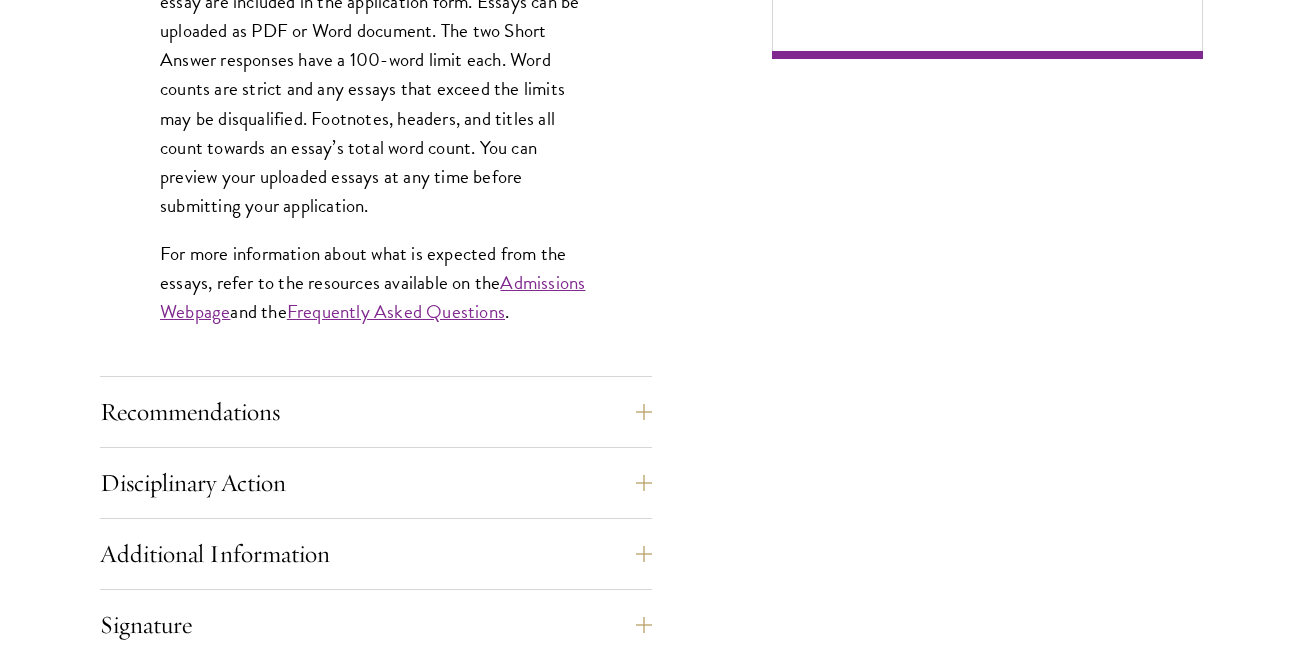 type 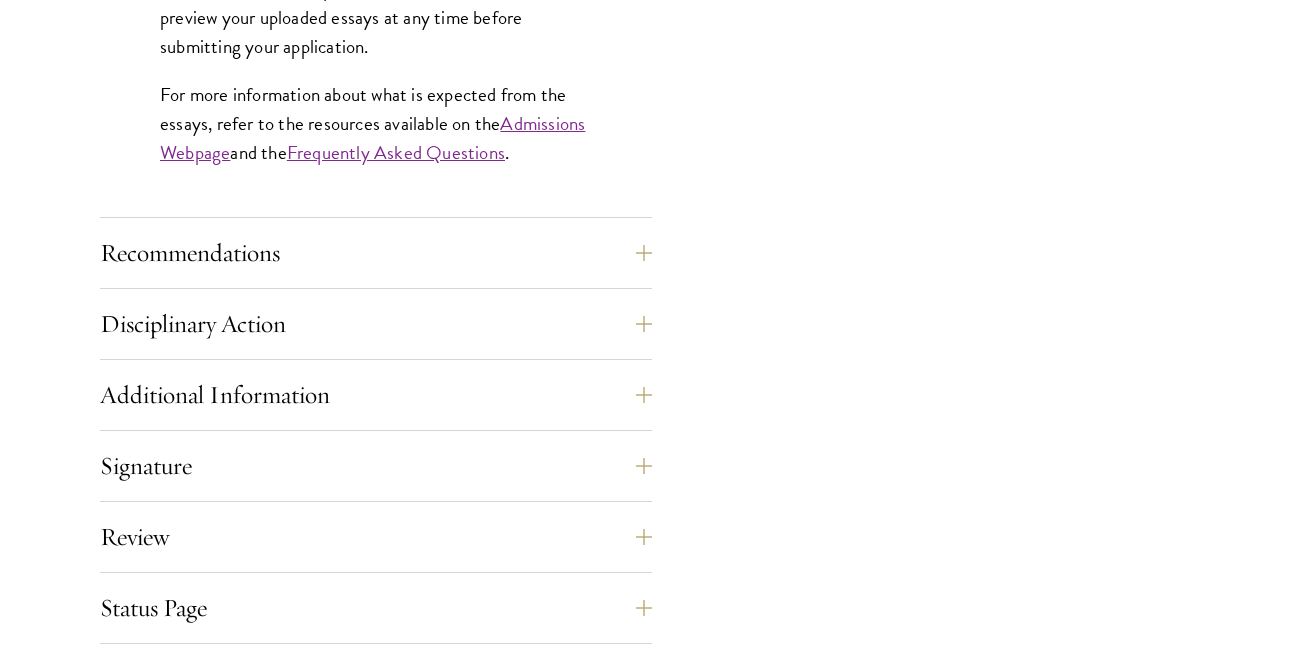 scroll, scrollTop: 1960, scrollLeft: 0, axis: vertical 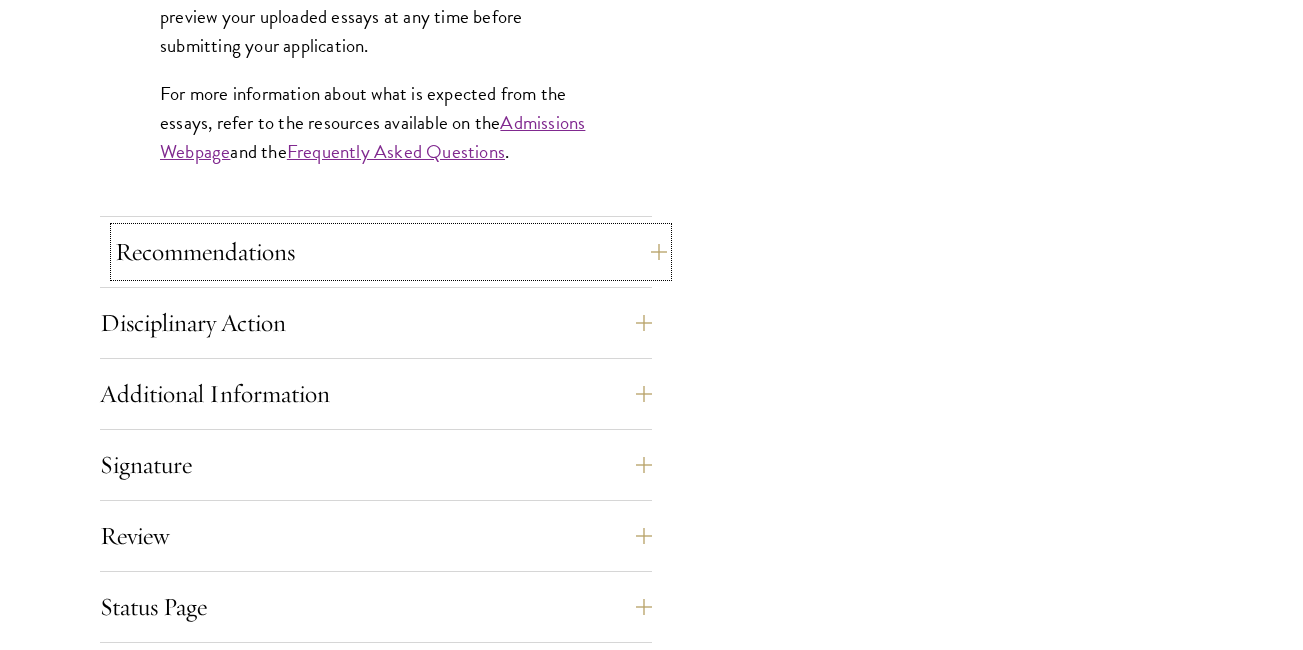 click on "Recommendations" at bounding box center [391, 252] 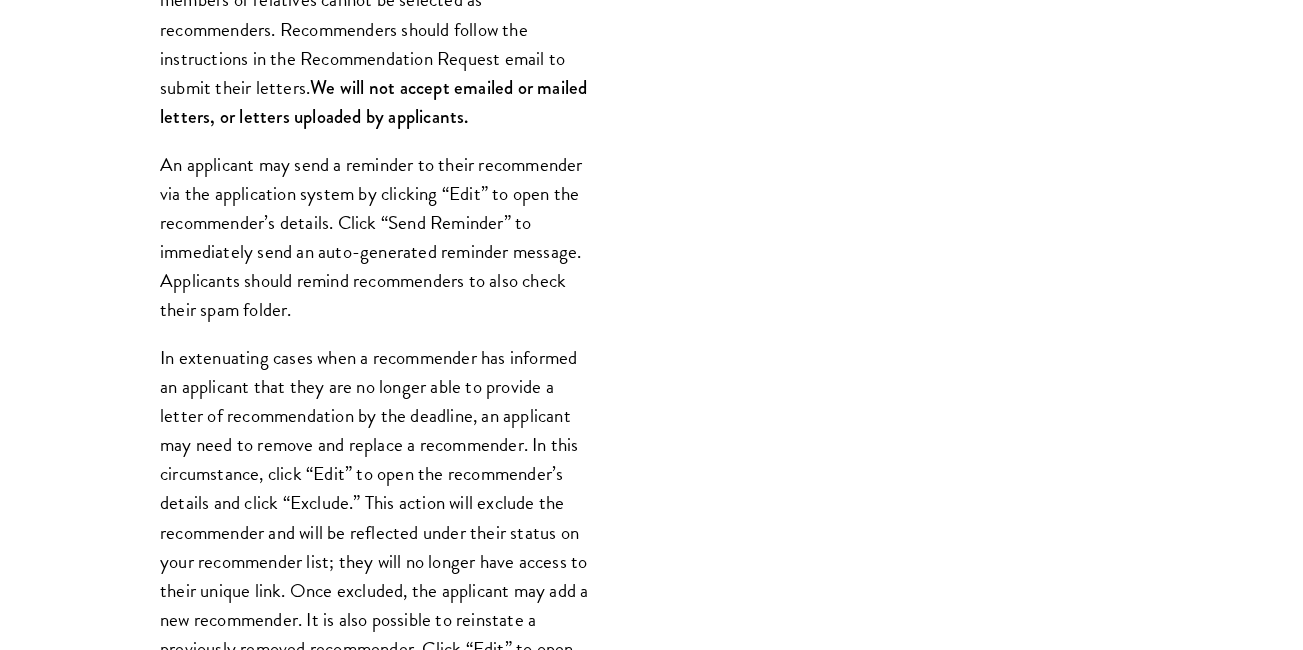 type 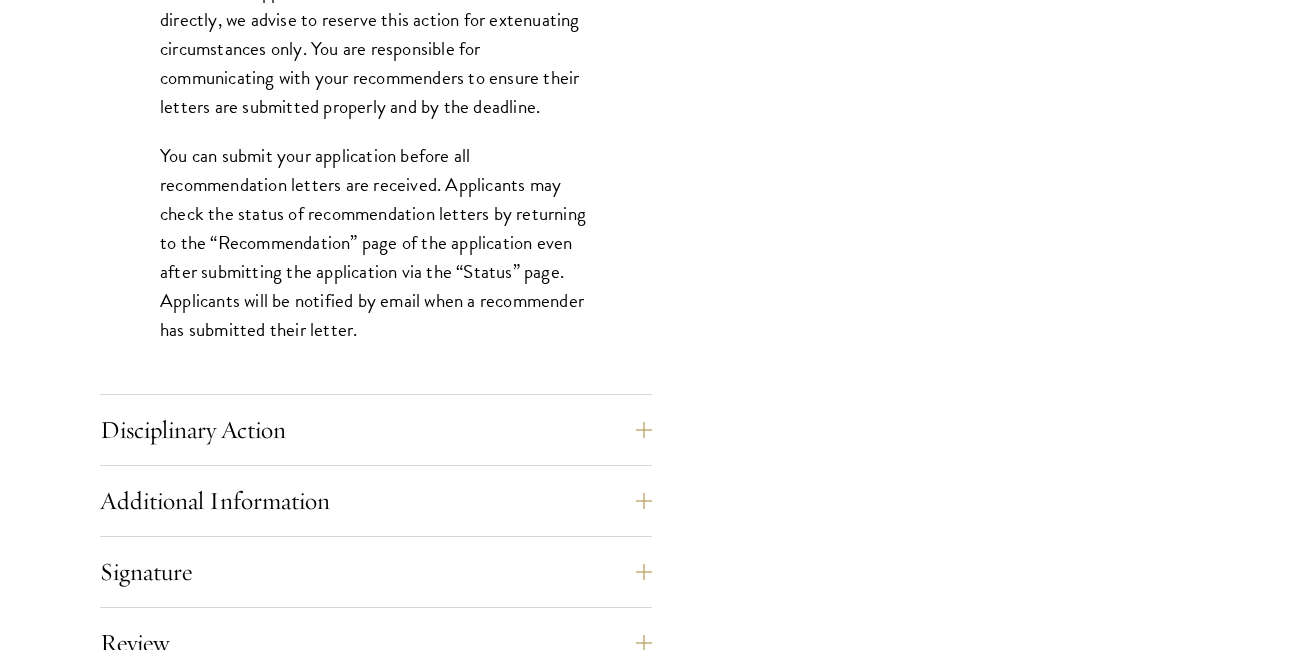 scroll, scrollTop: 2920, scrollLeft: 0, axis: vertical 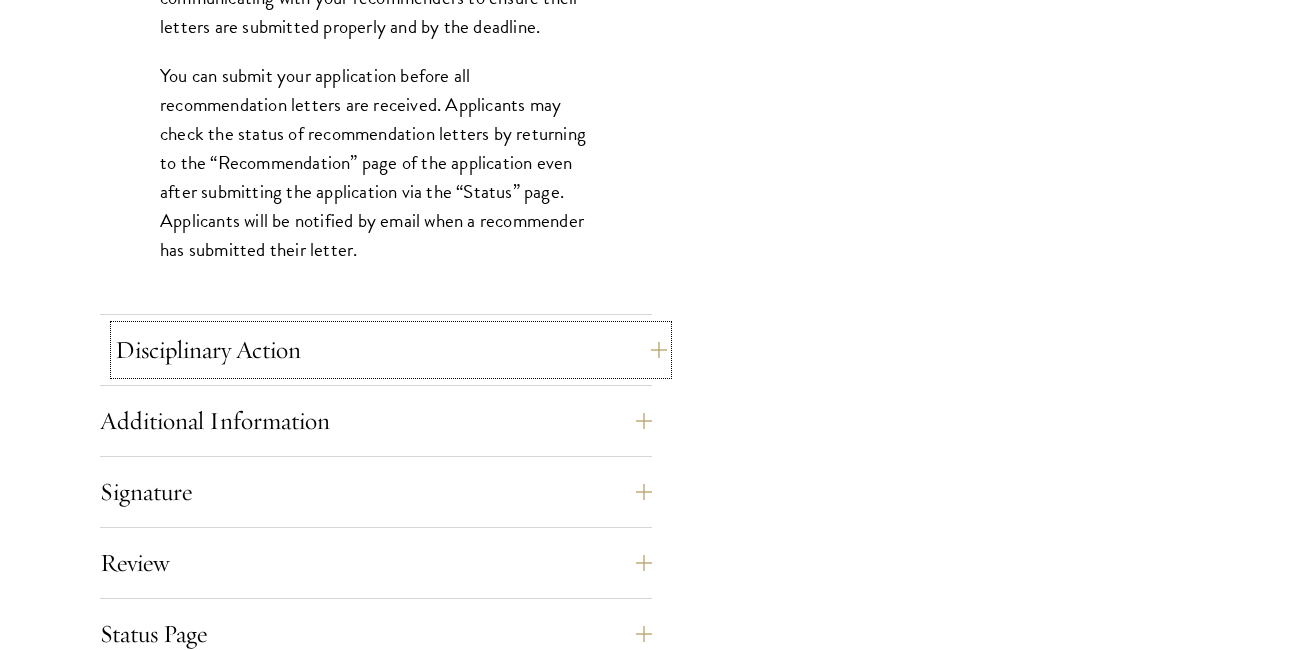 click on "Disciplinary Action" at bounding box center [391, 350] 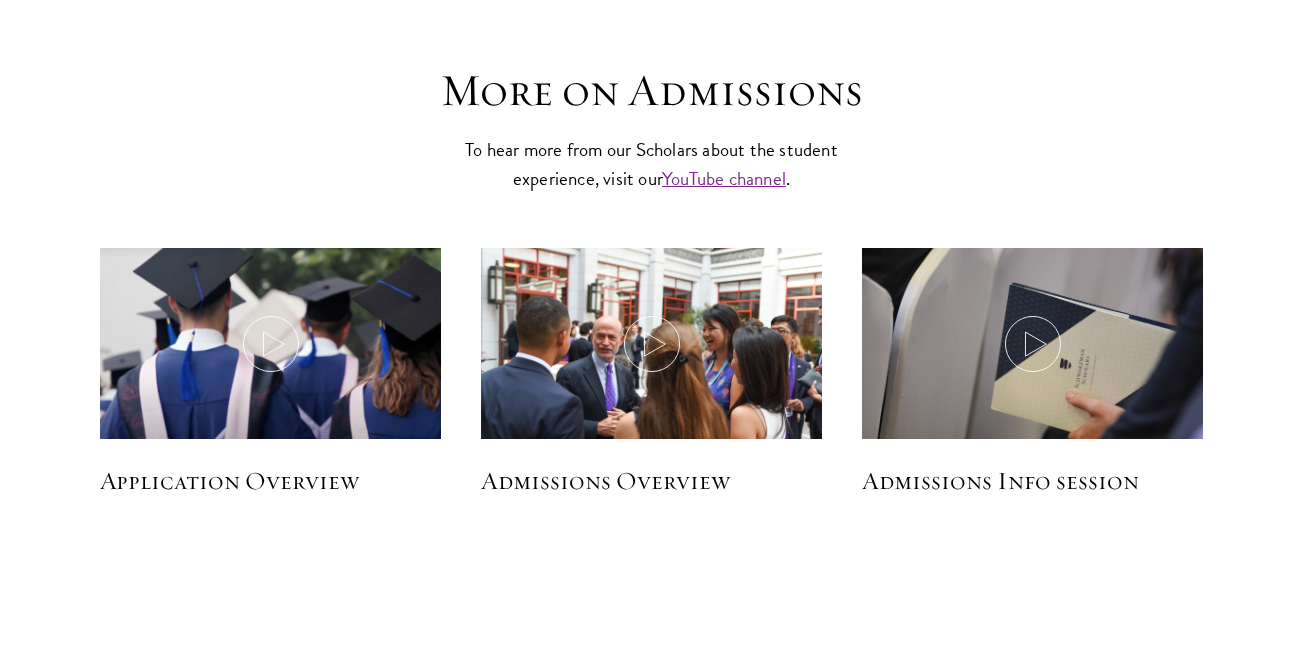 type 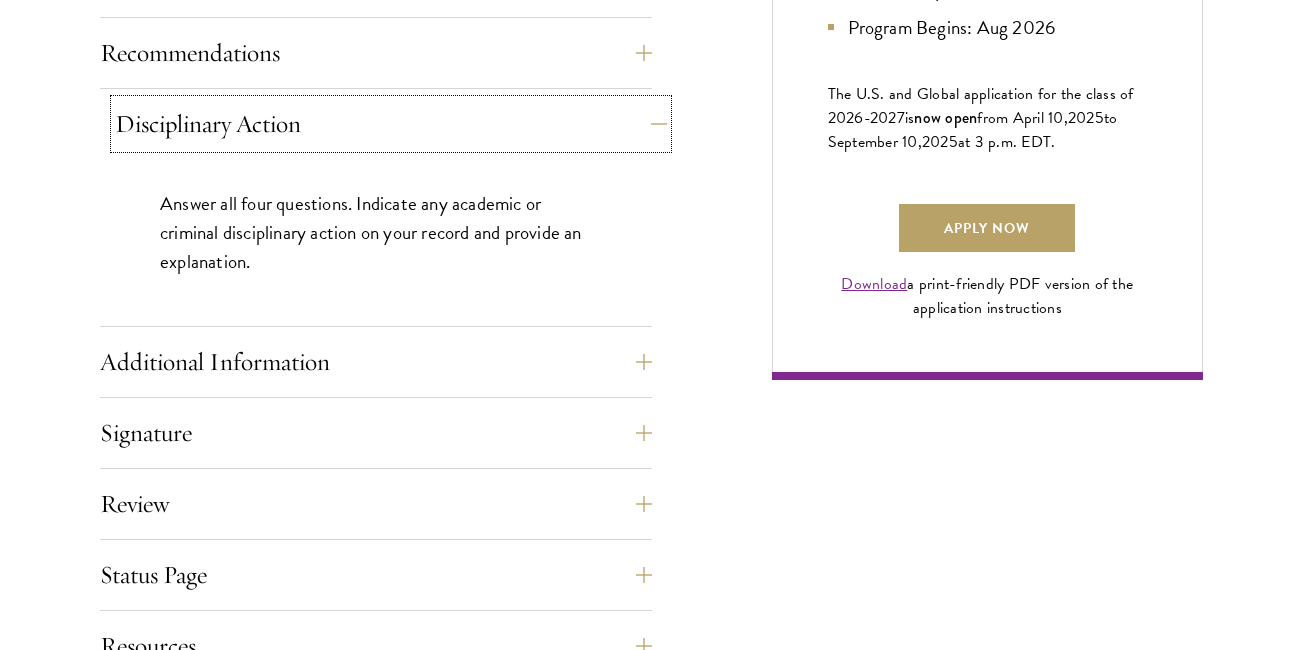scroll, scrollTop: 1480, scrollLeft: 0, axis: vertical 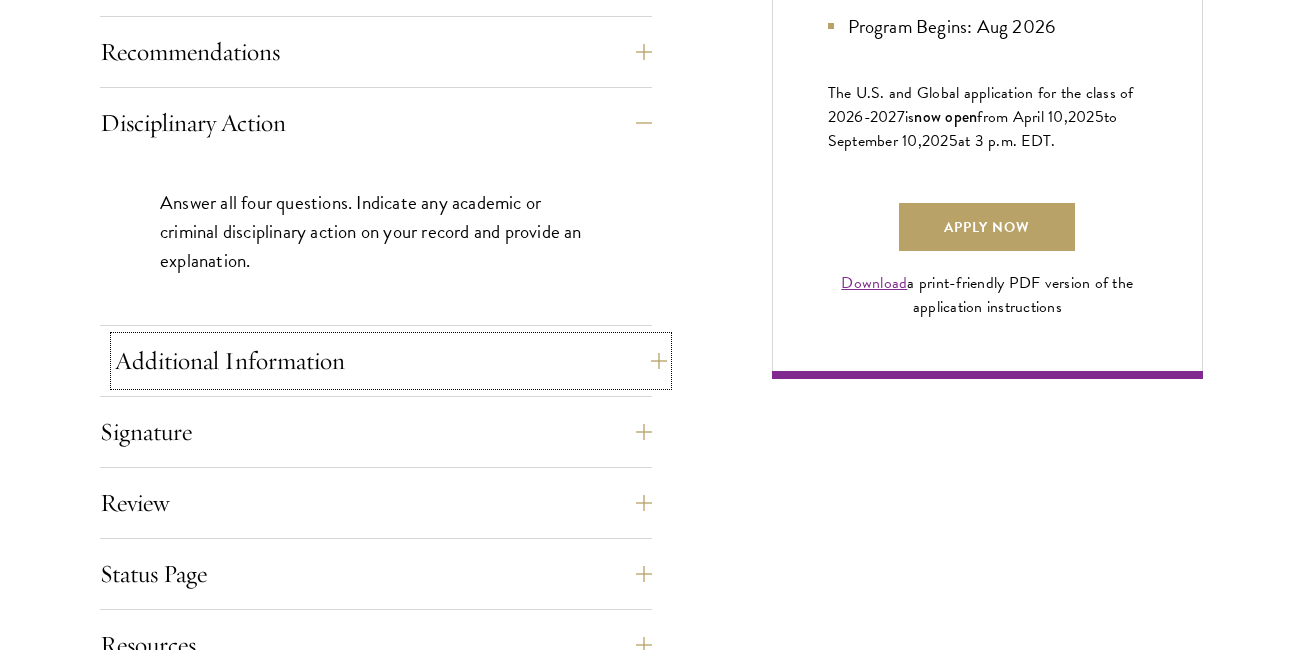 click on "Additional Information" at bounding box center [391, 361] 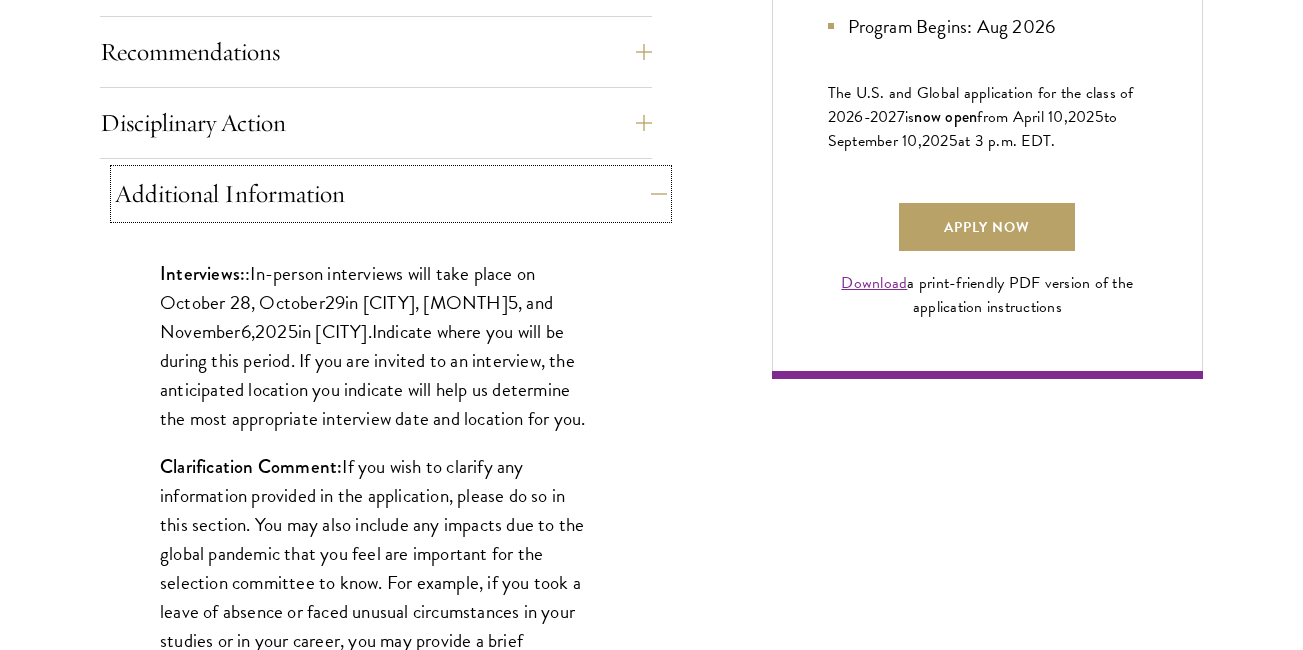 type 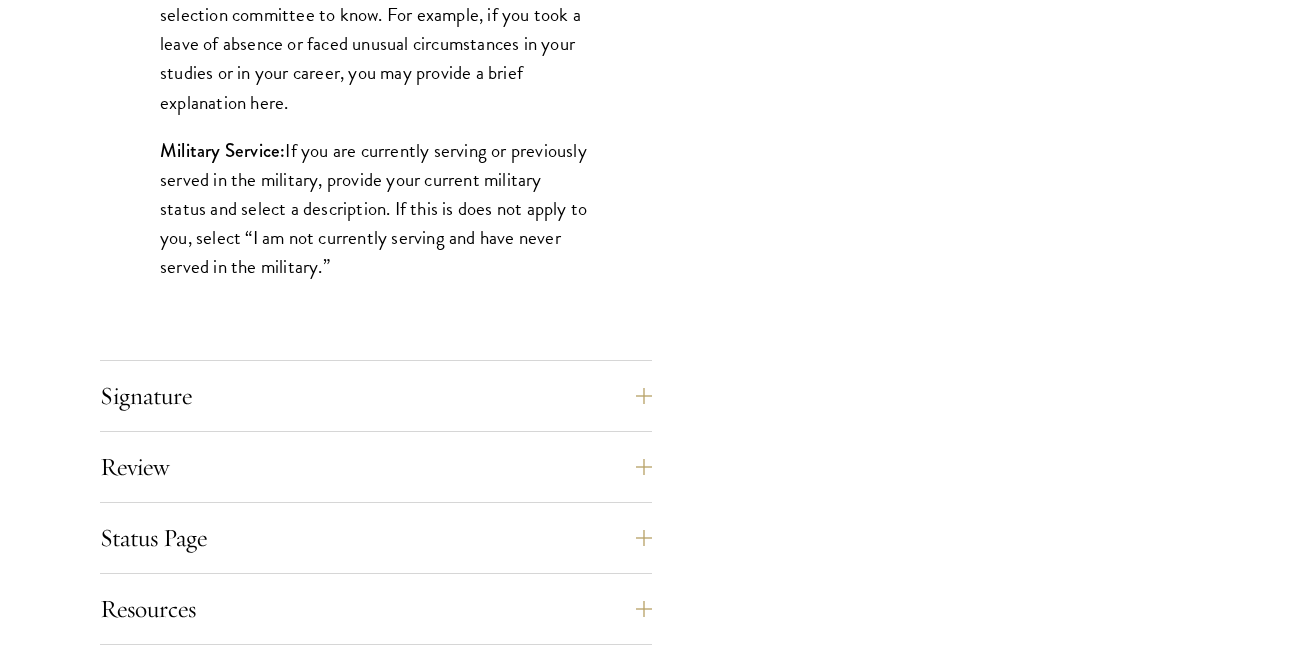 scroll, scrollTop: 2080, scrollLeft: 0, axis: vertical 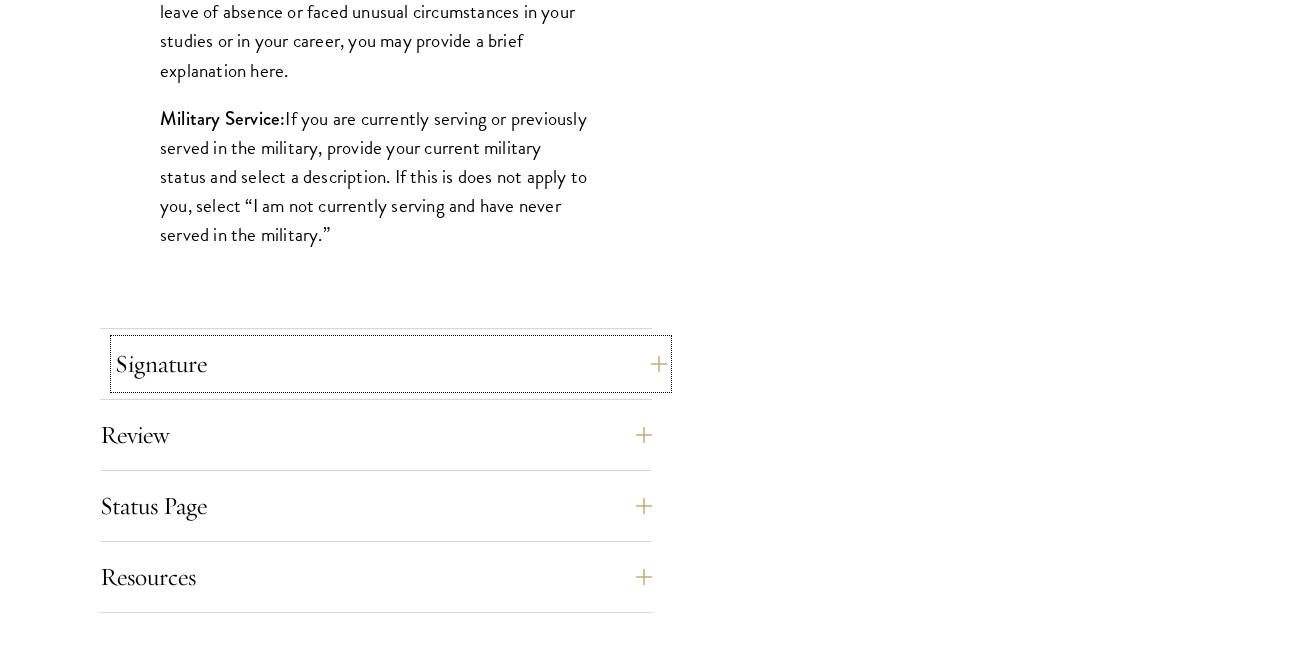 click on "Signature" at bounding box center [391, 364] 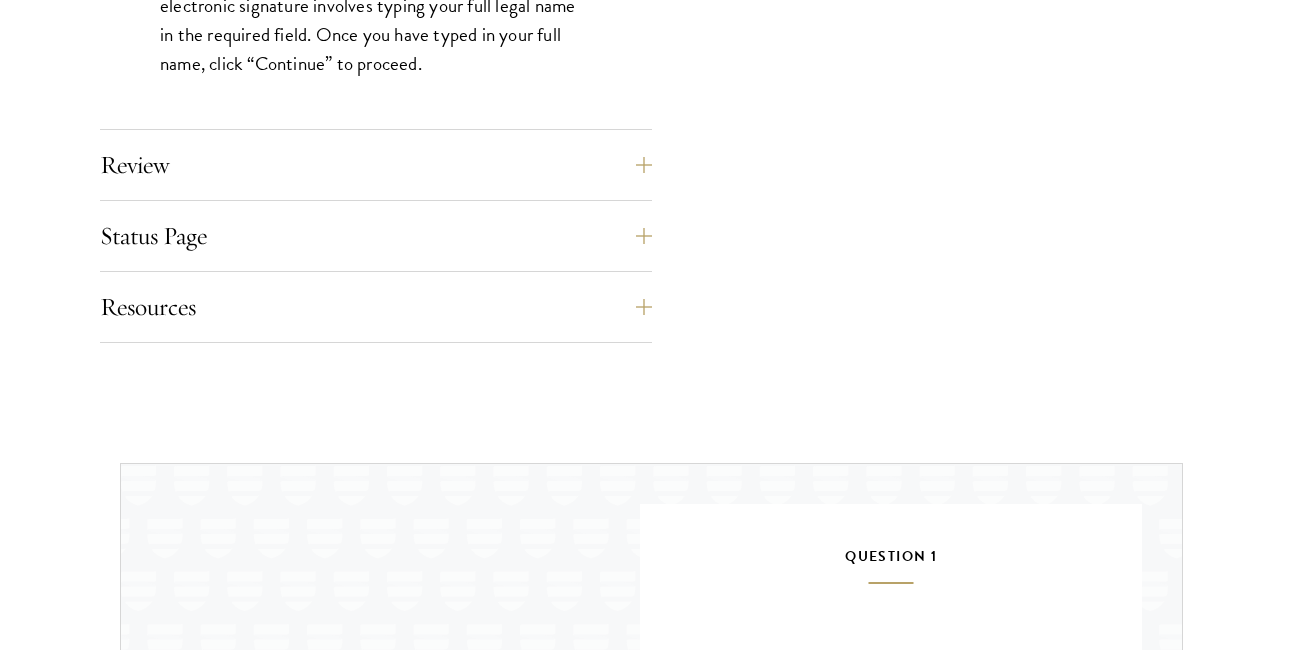 type 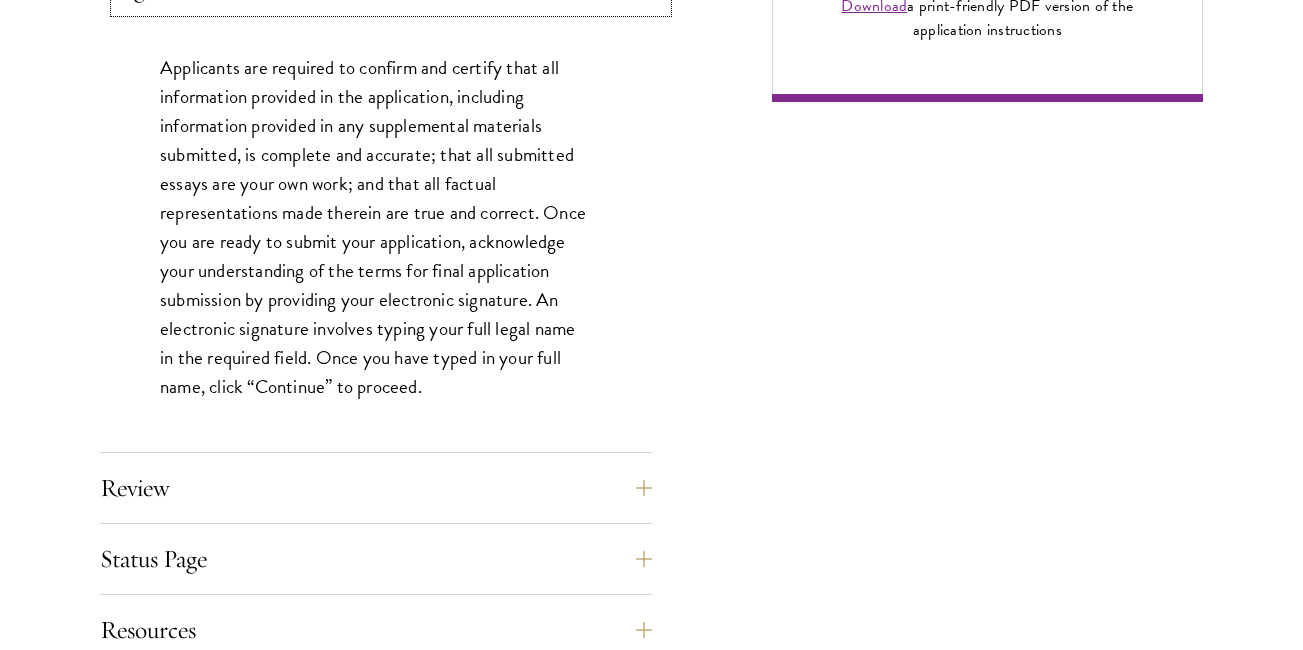 scroll, scrollTop: 1880, scrollLeft: 0, axis: vertical 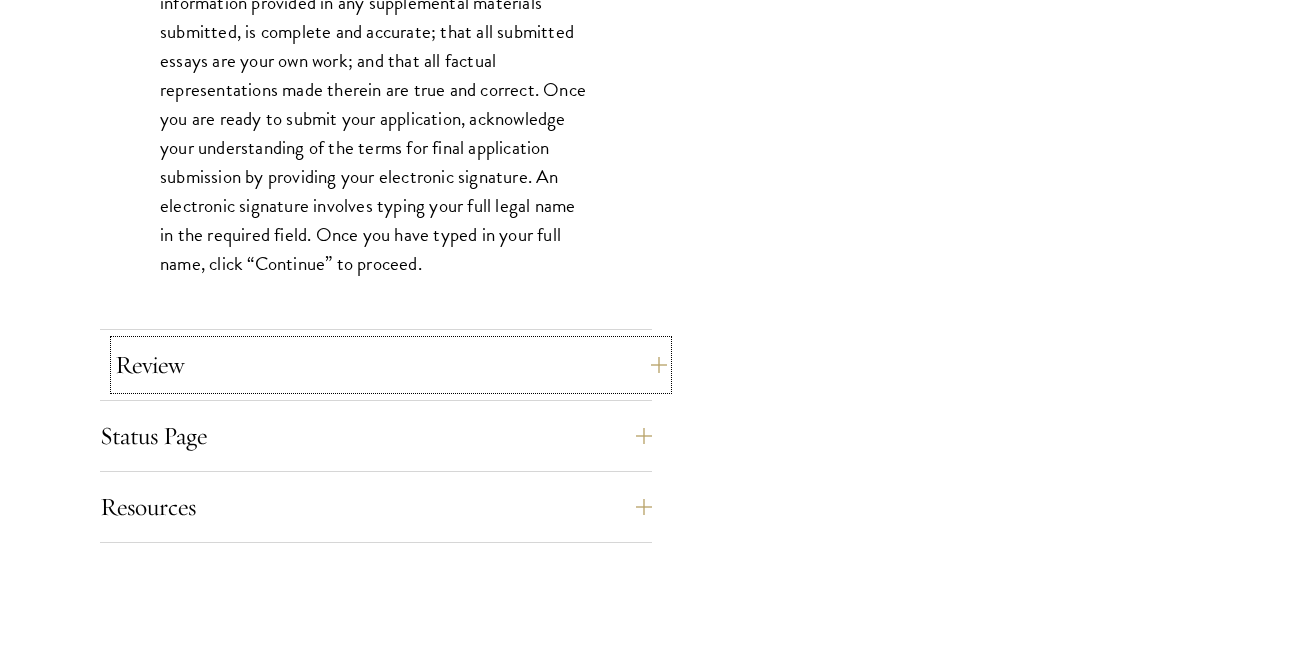 click on "Review" at bounding box center [391, 365] 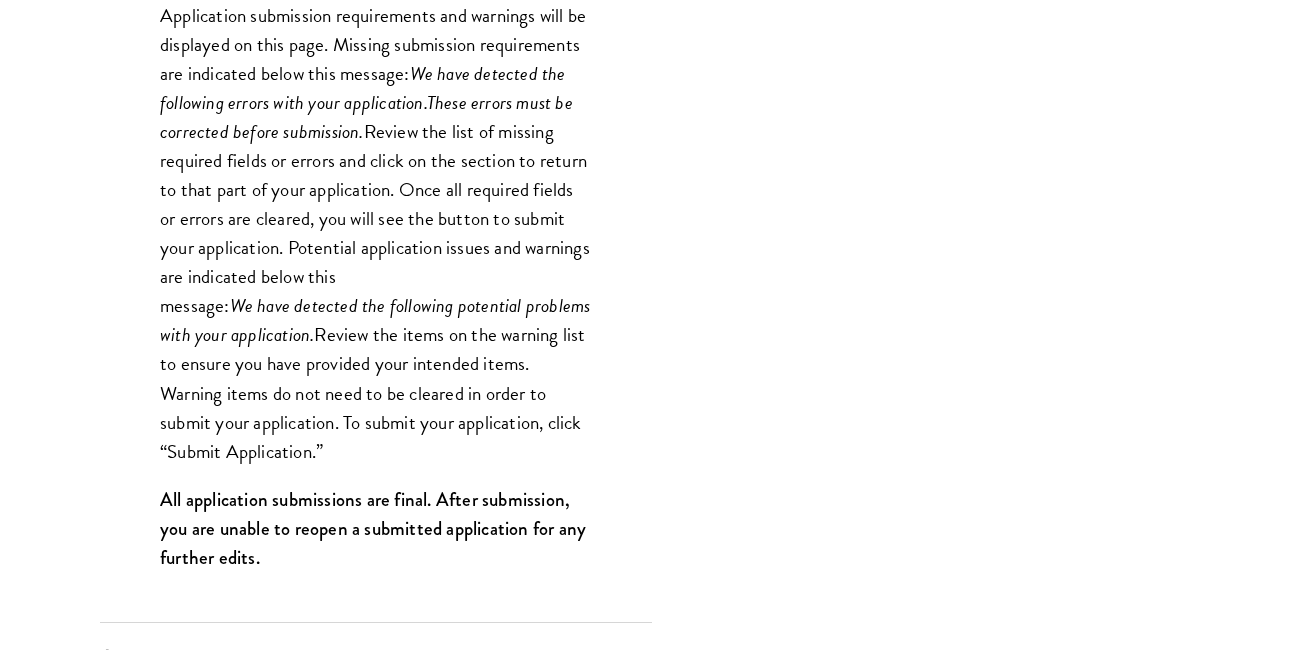 type 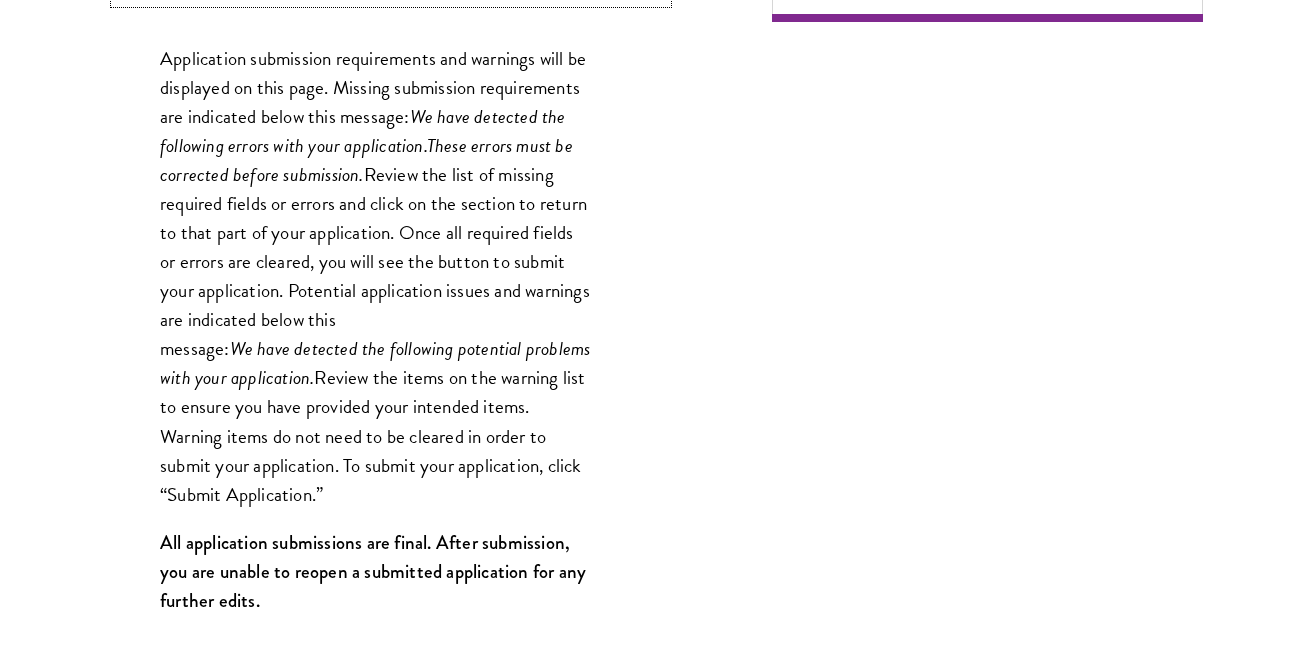 scroll, scrollTop: 2120, scrollLeft: 0, axis: vertical 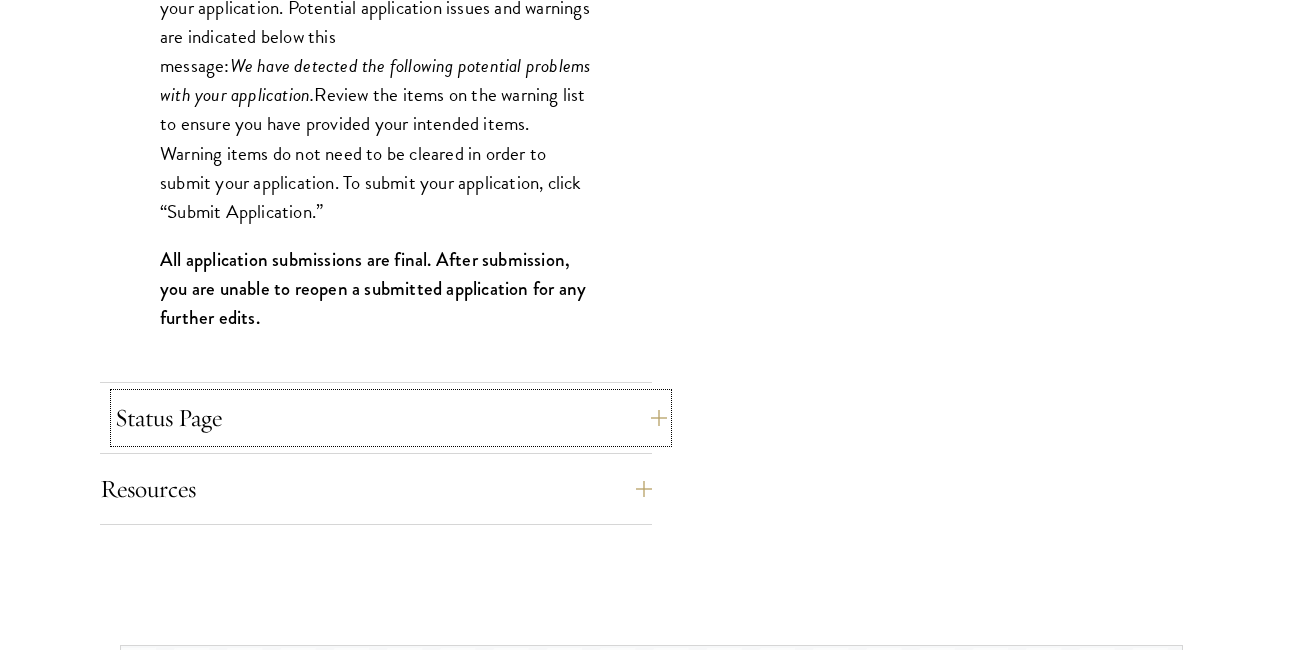 click on "Status Page" at bounding box center [391, 418] 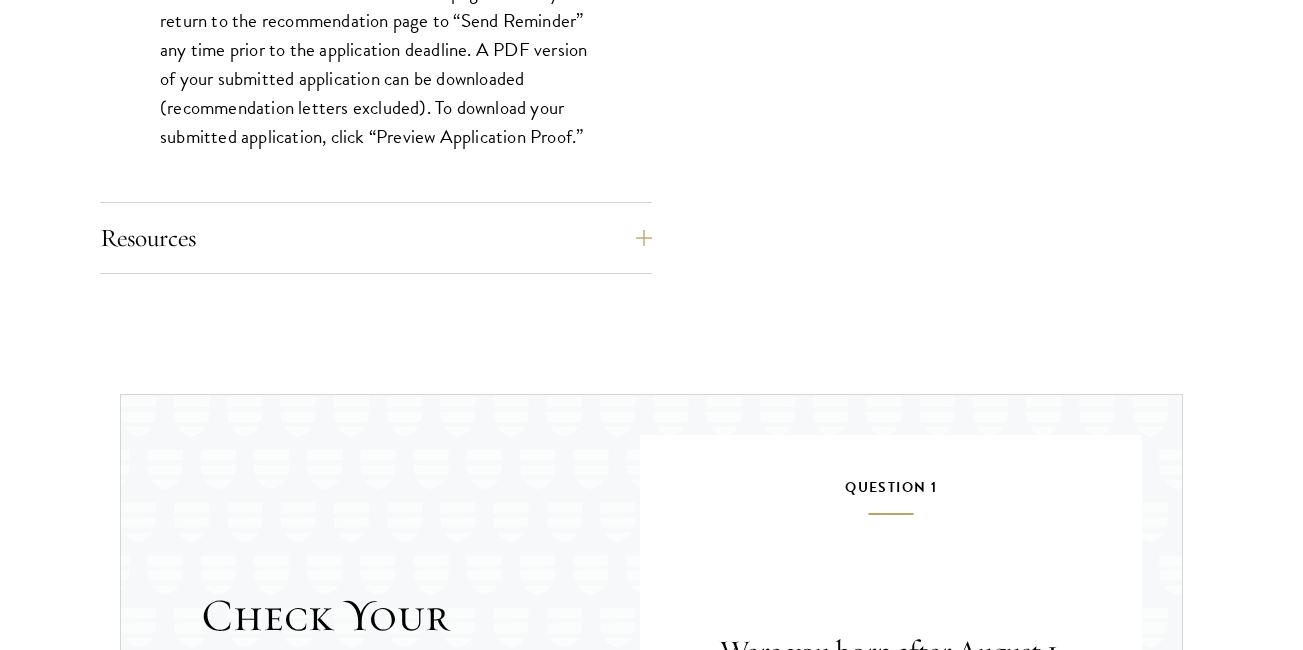type 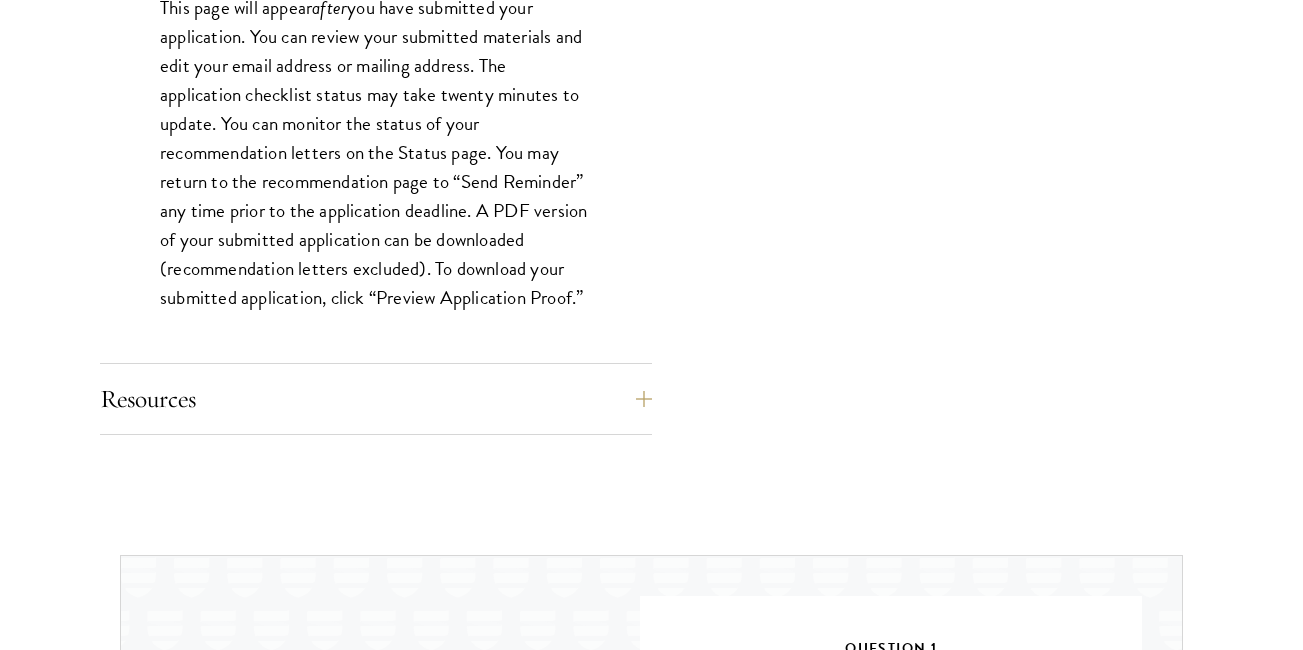 scroll, scrollTop: 1960, scrollLeft: 0, axis: vertical 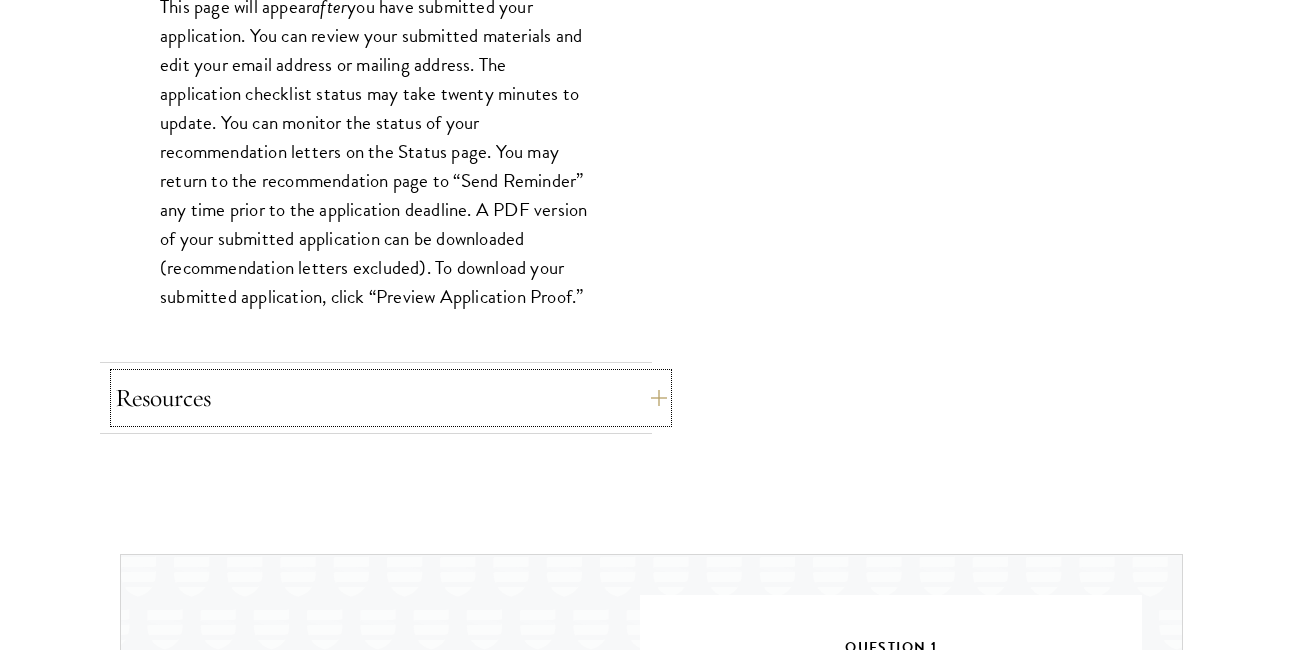 click on "Resources" at bounding box center (391, 398) 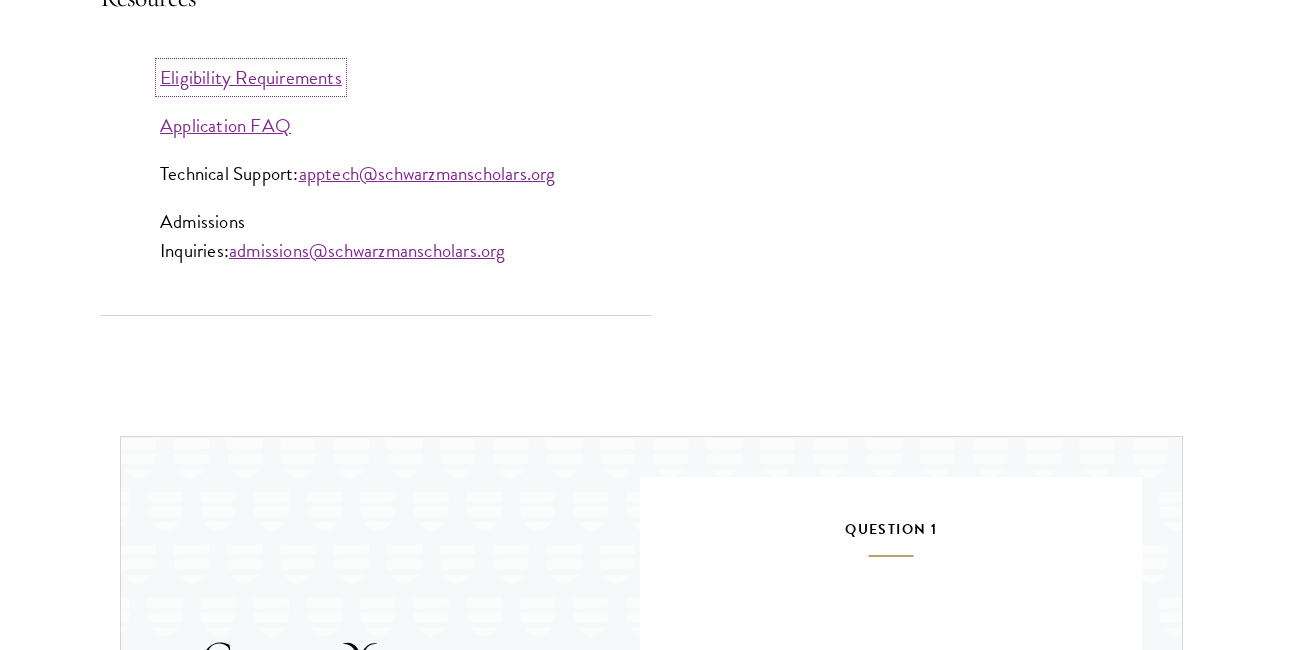 click on "Eligibility Requirements" at bounding box center (251, 77) 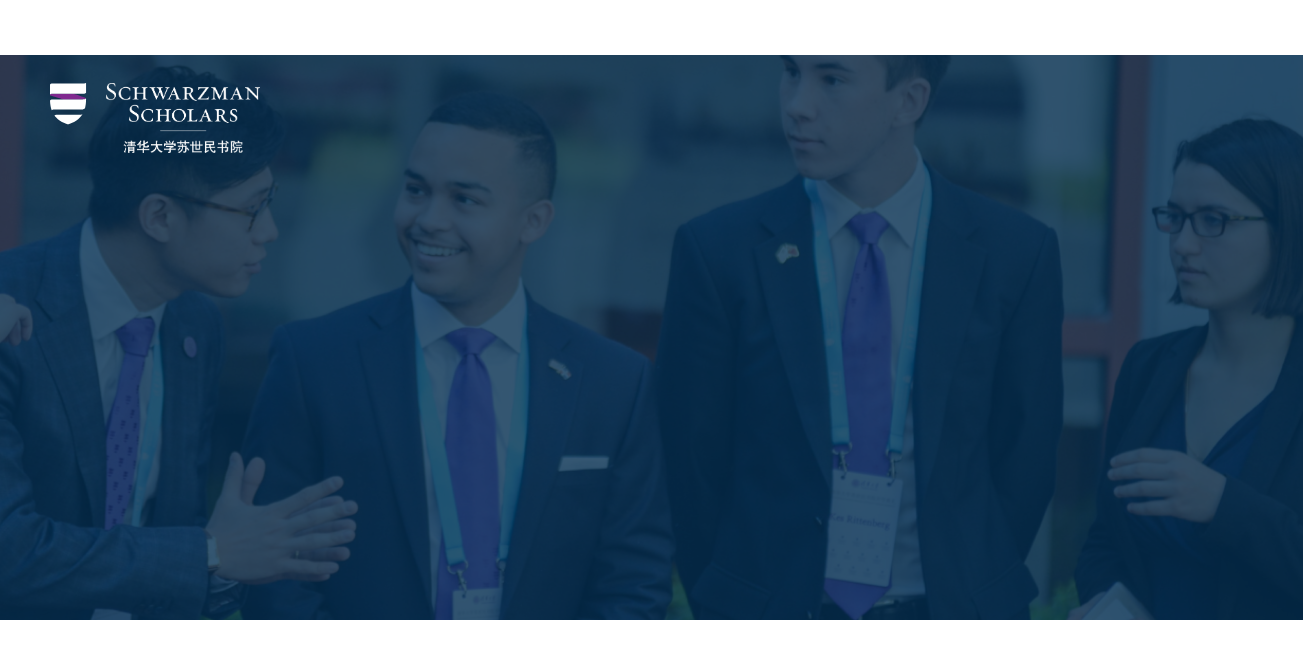 scroll, scrollTop: 2467, scrollLeft: 0, axis: vertical 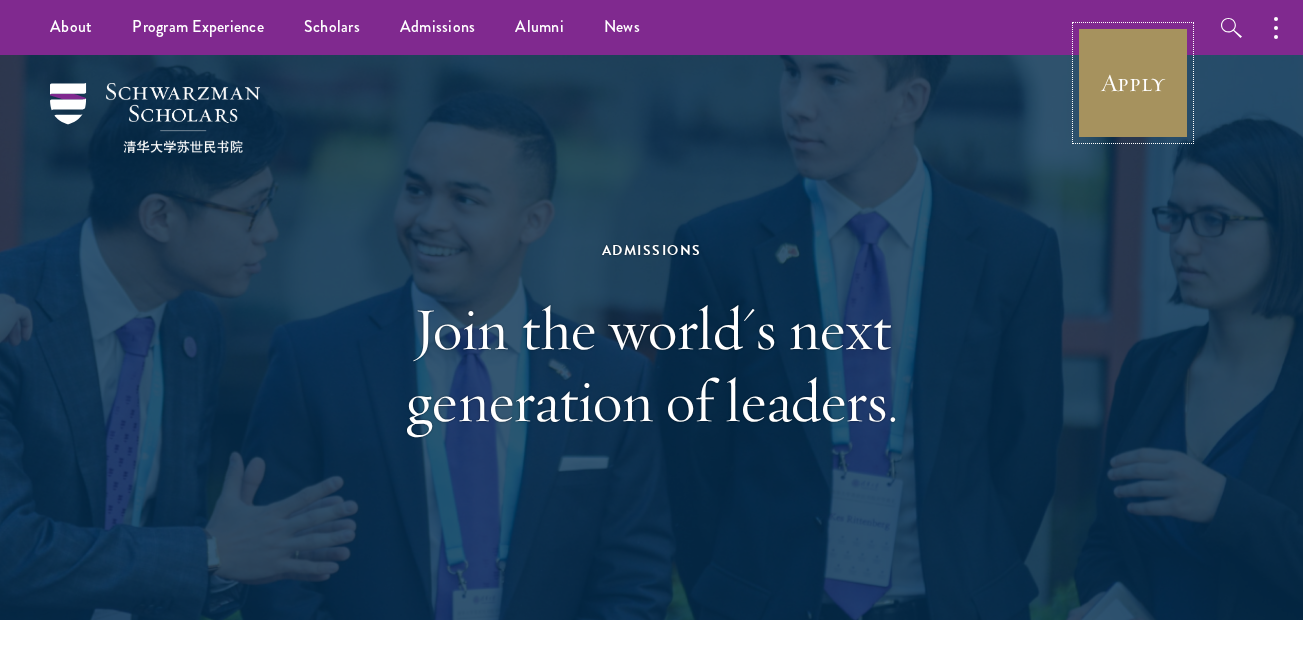 click on "Apply" at bounding box center [1133, 83] 